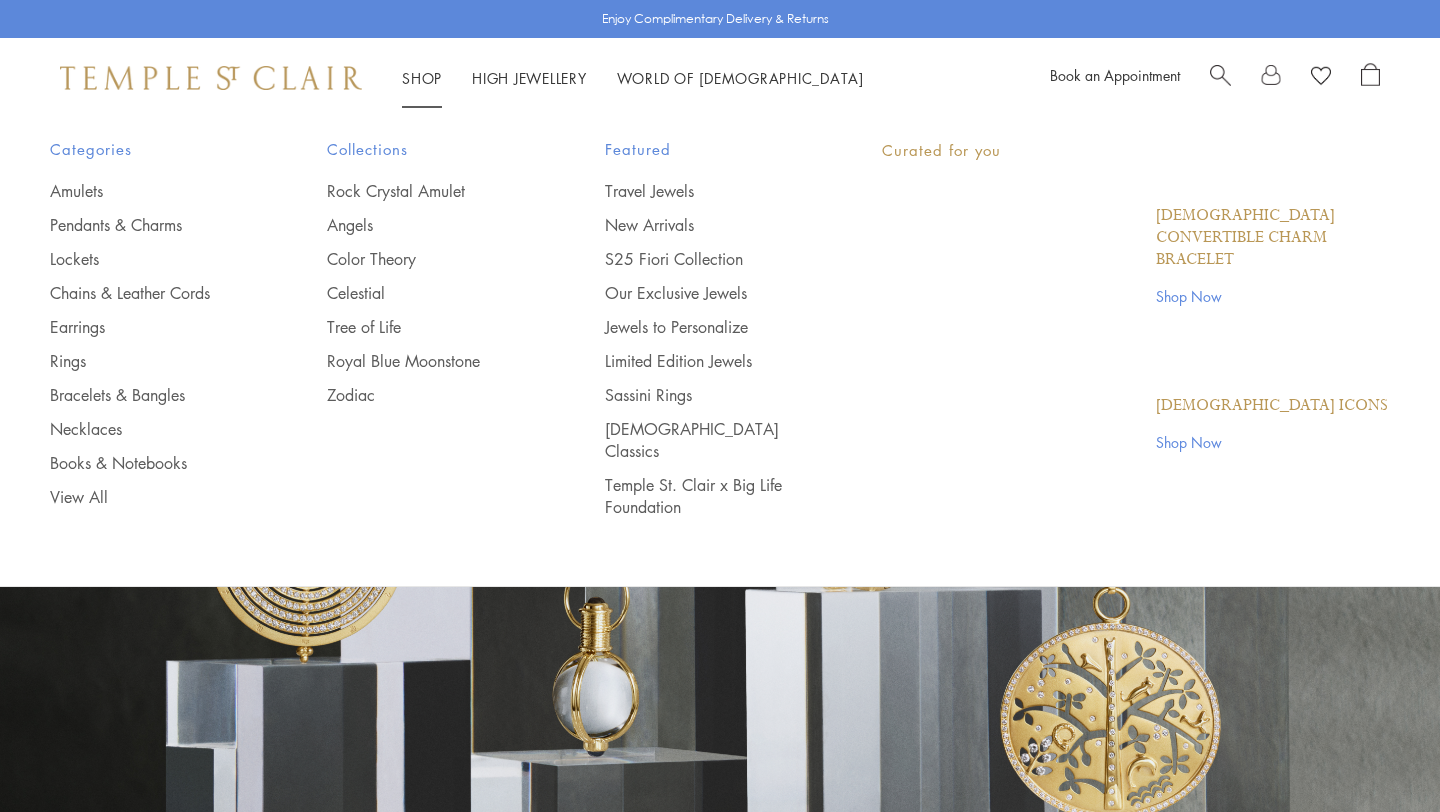 scroll, scrollTop: 0, scrollLeft: 0, axis: both 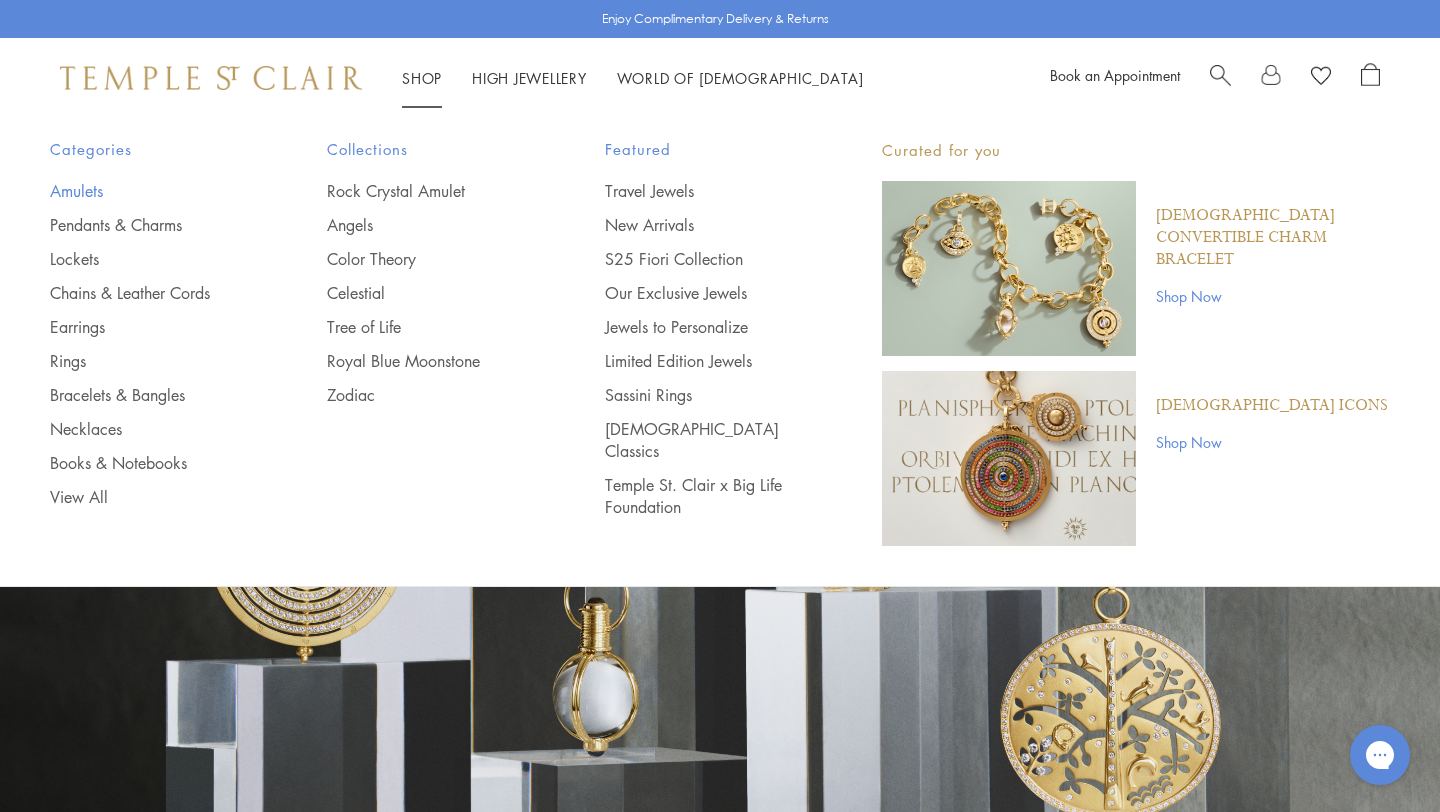 click on "Amulets" at bounding box center (148, 191) 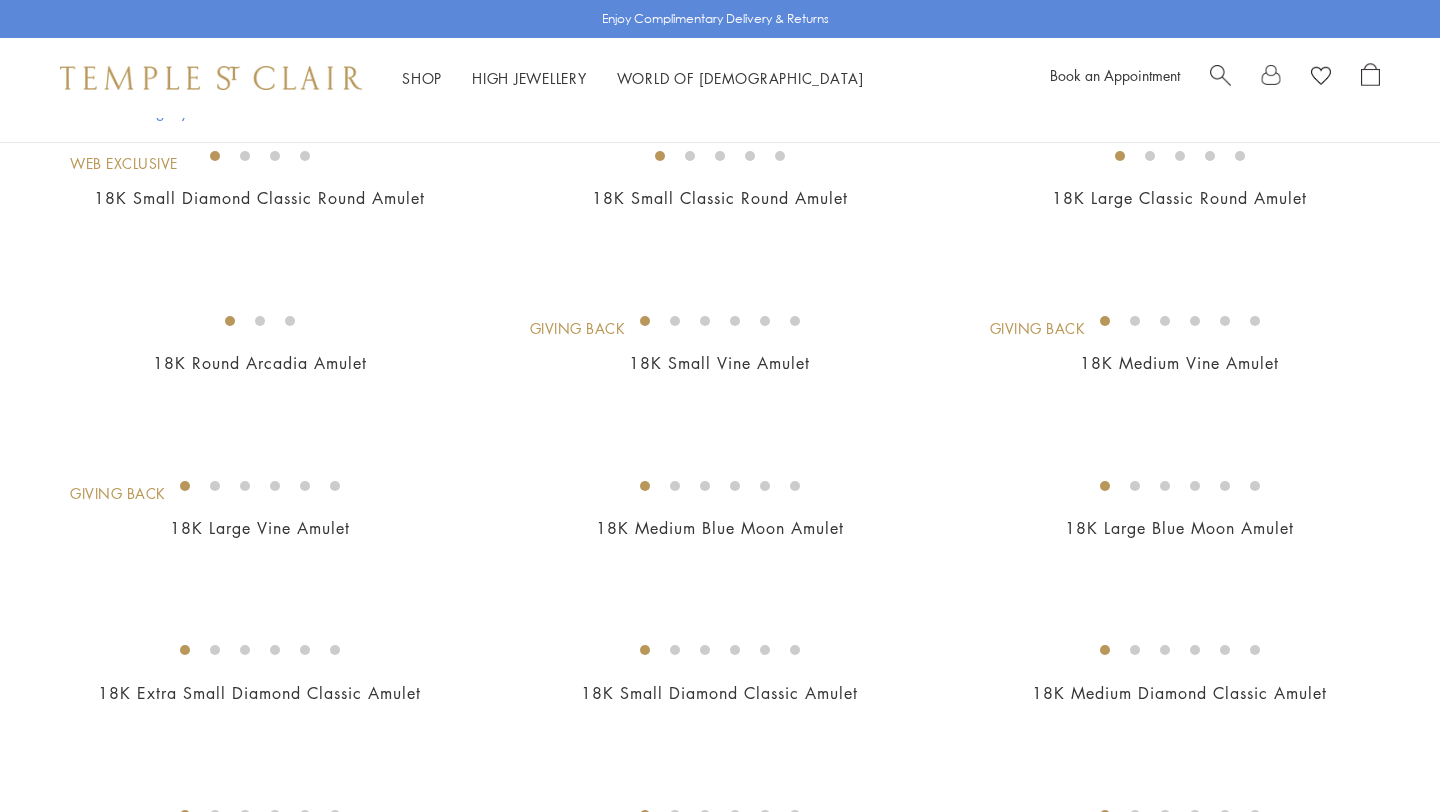 scroll, scrollTop: 1413, scrollLeft: 0, axis: vertical 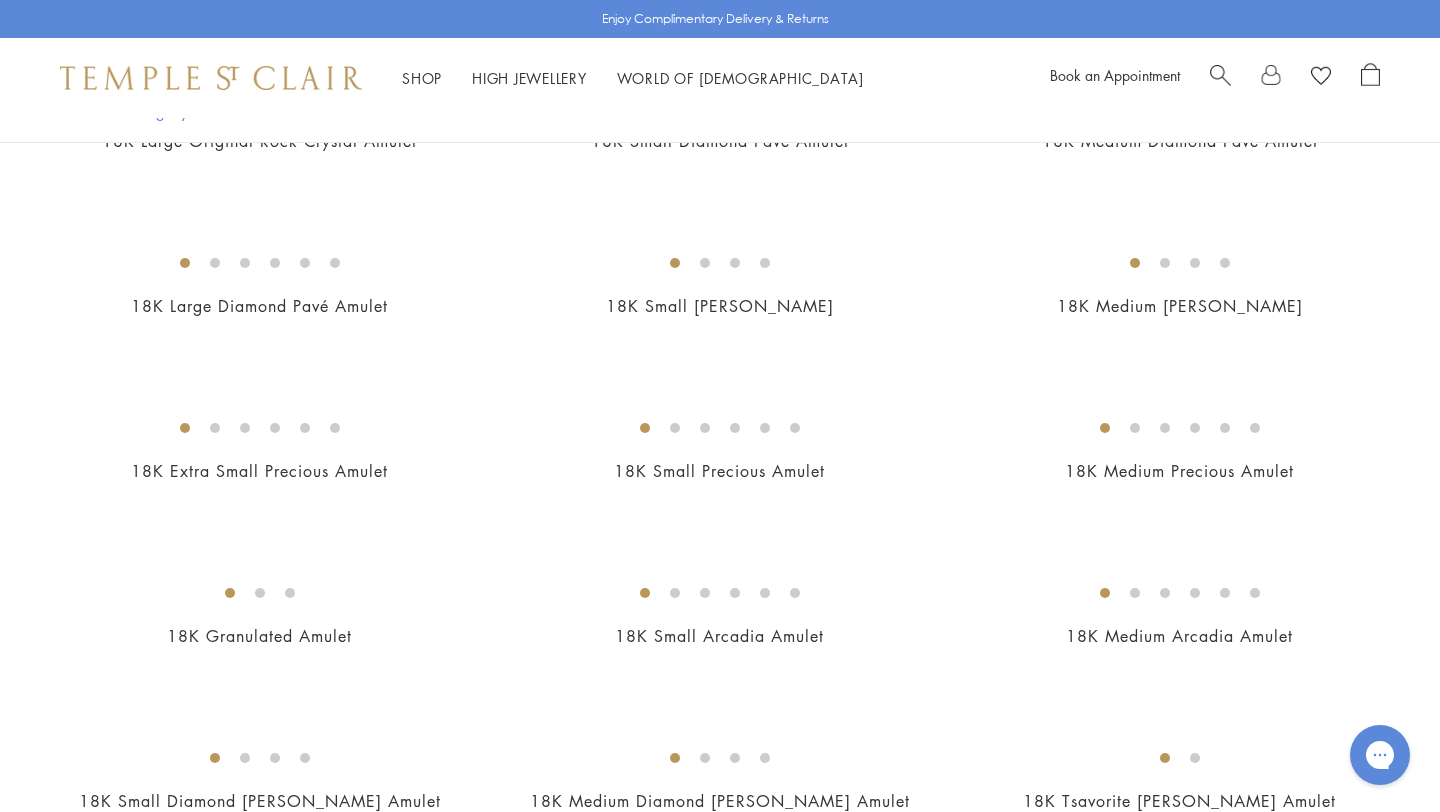 click at bounding box center (0, 0) 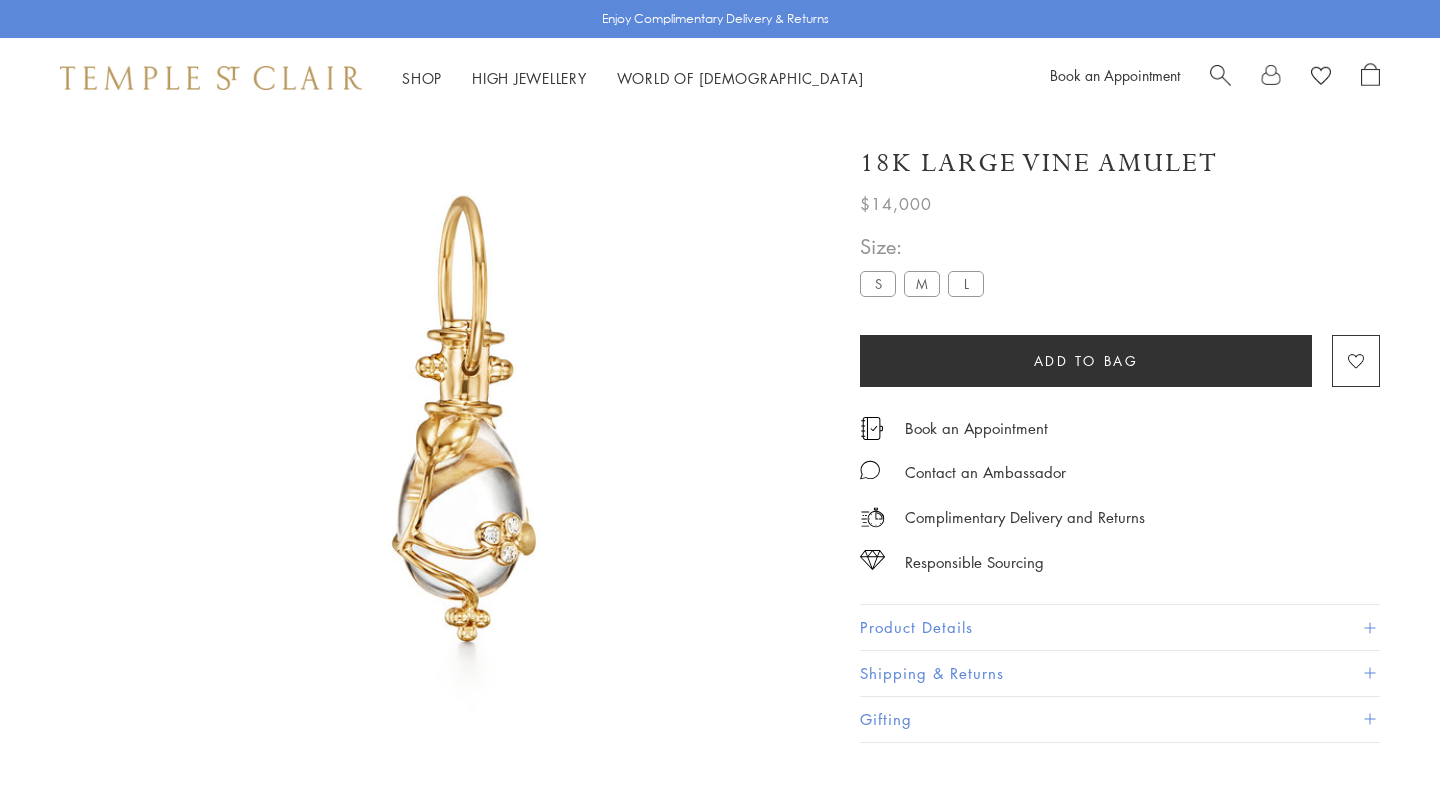 scroll, scrollTop: 0, scrollLeft: 0, axis: both 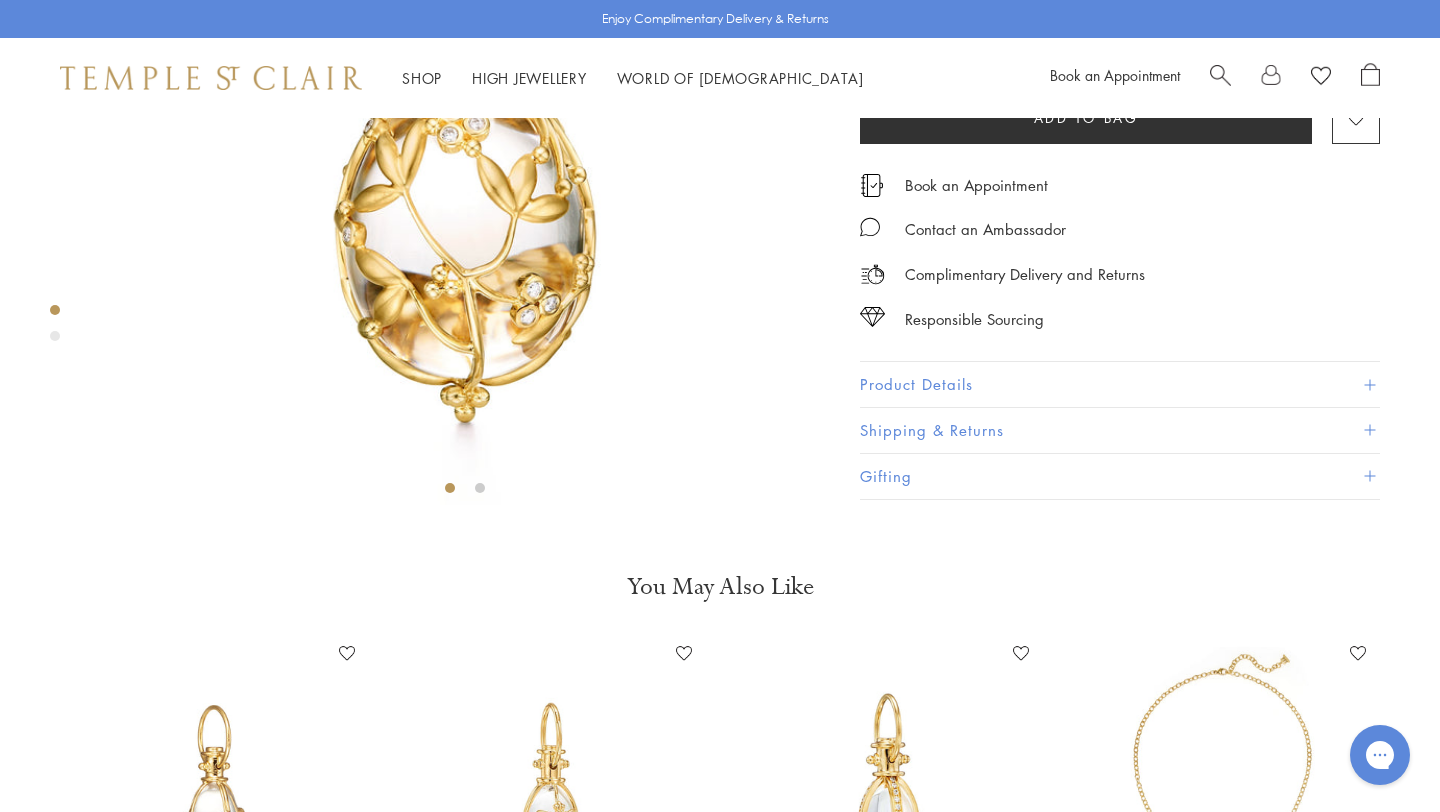 click at bounding box center [445, 137] 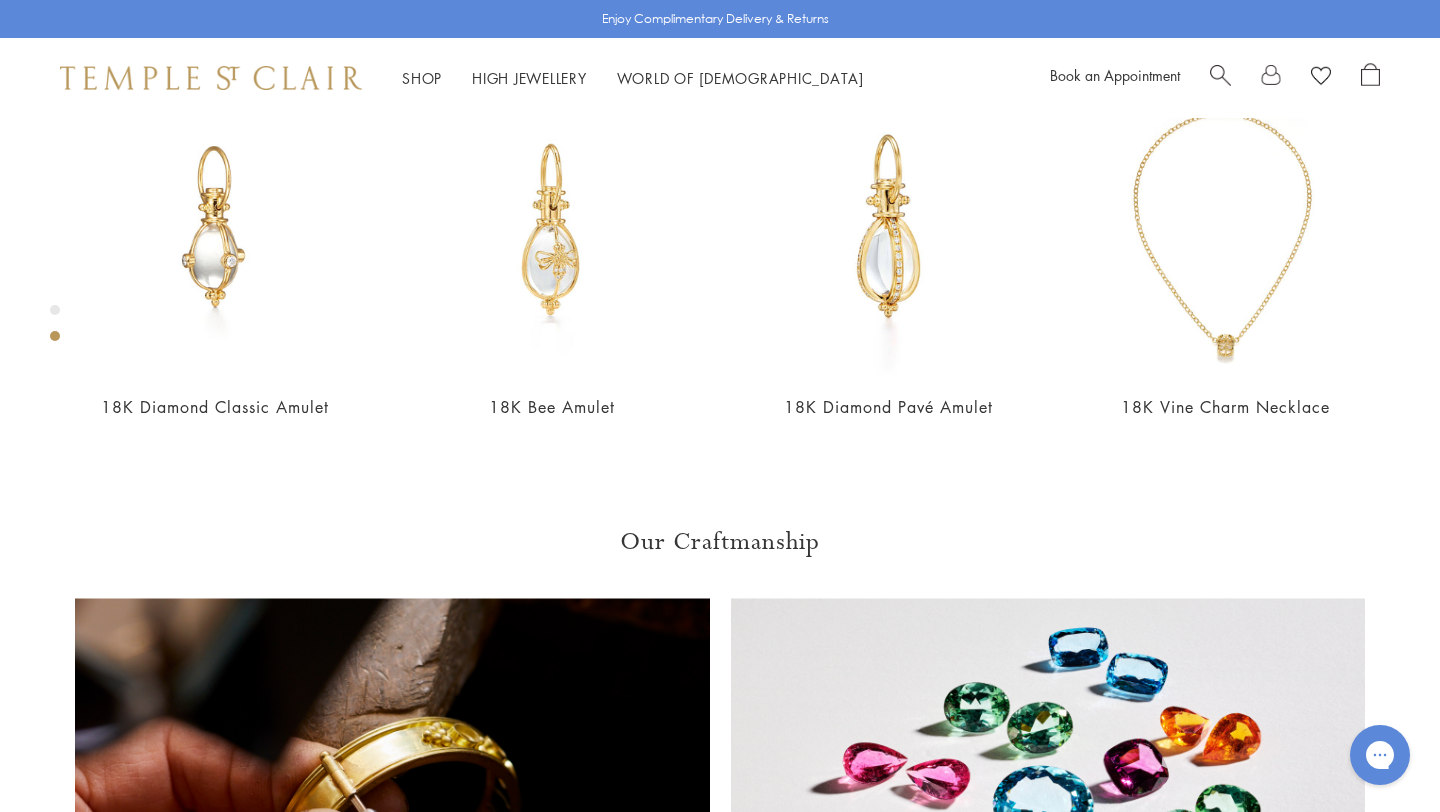 scroll, scrollTop: 961, scrollLeft: 0, axis: vertical 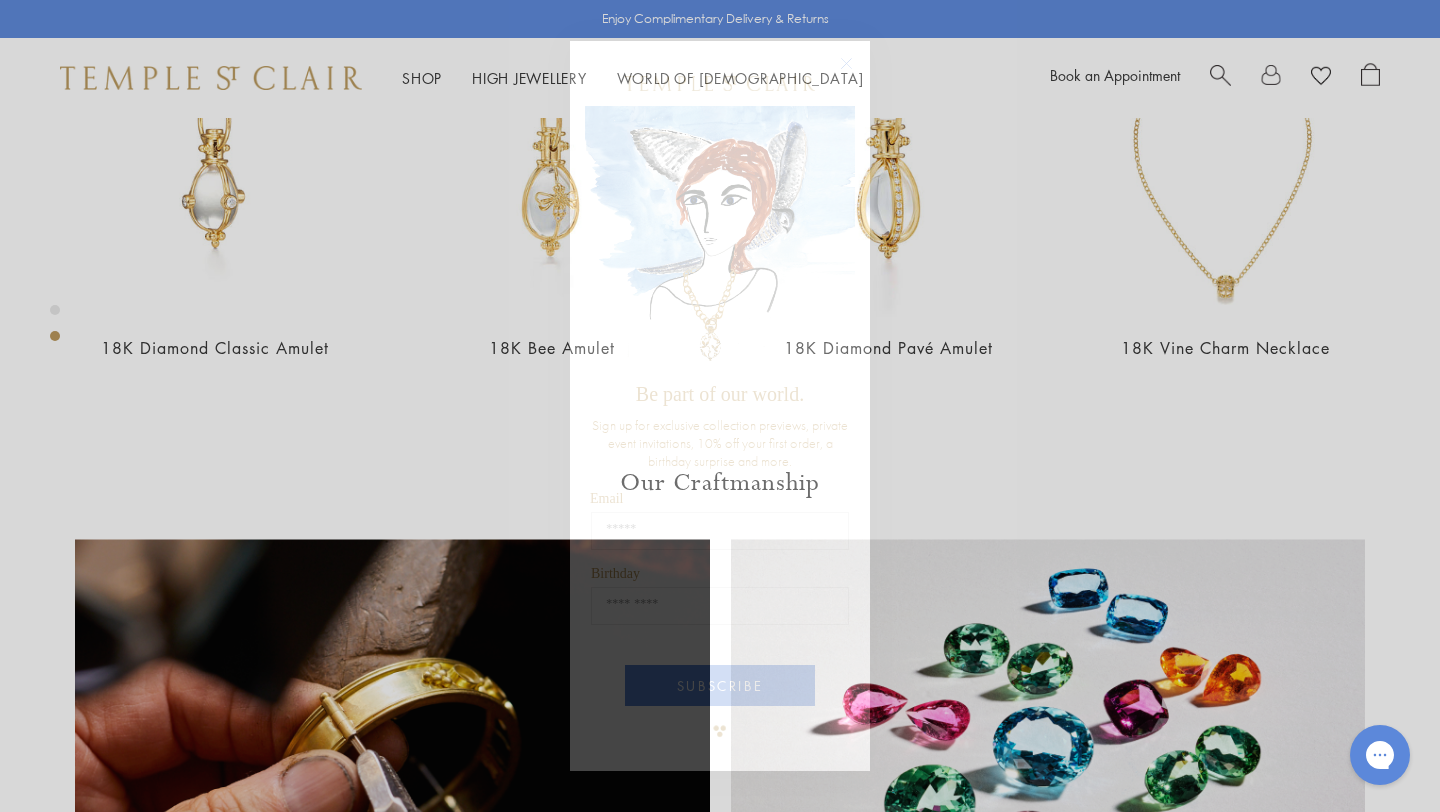 click at bounding box center (720, 83) 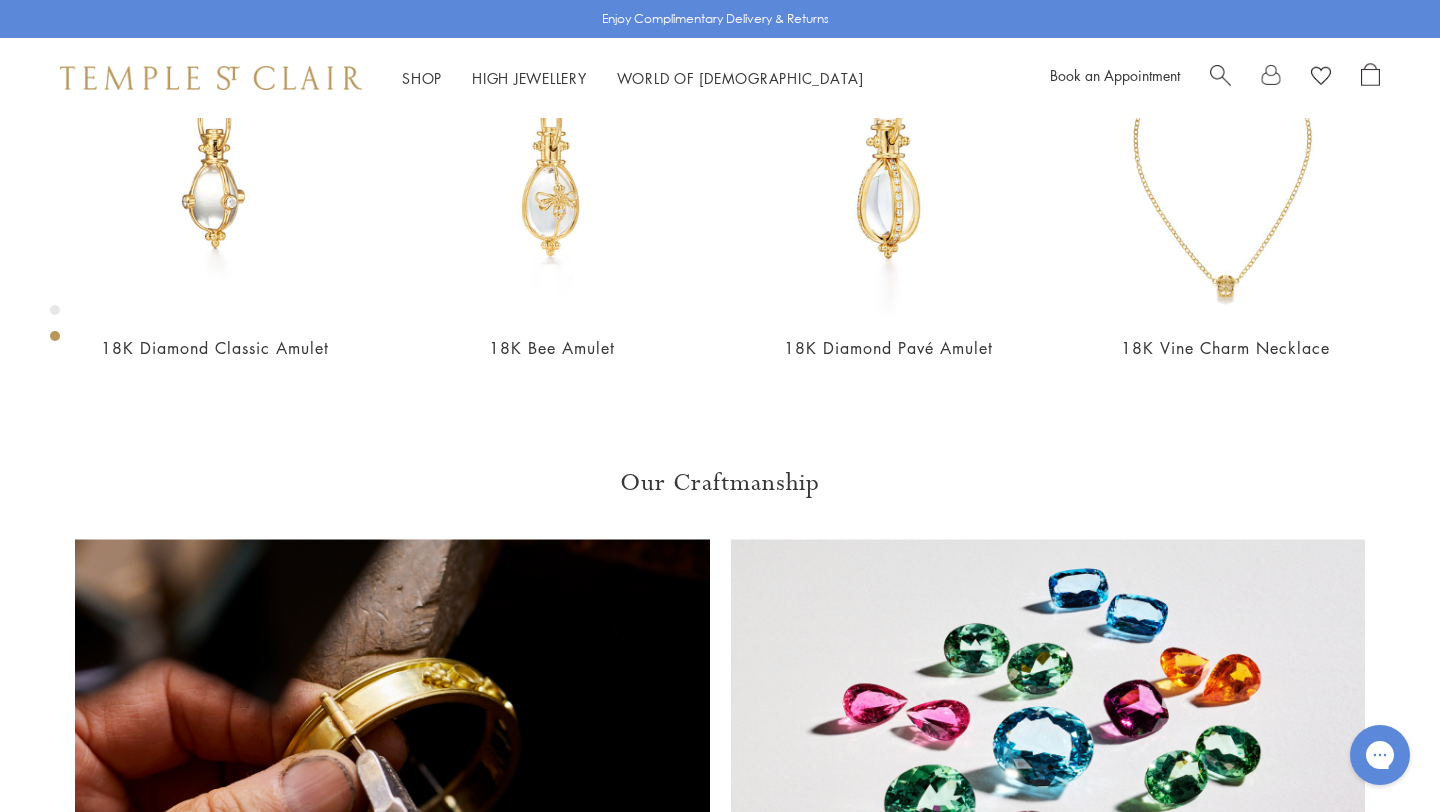 click on "M" at bounding box center (922, -577) 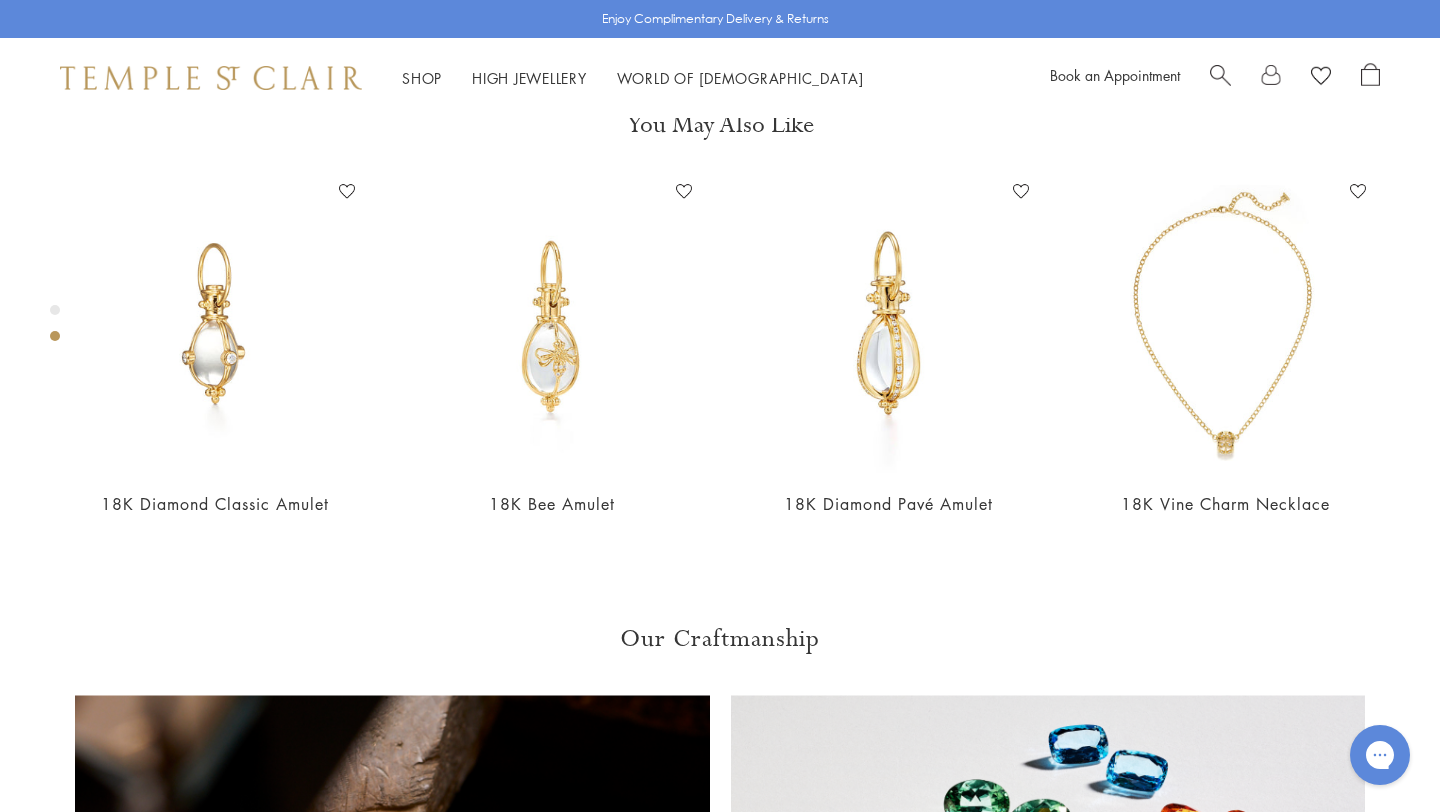 scroll, scrollTop: 807, scrollLeft: 0, axis: vertical 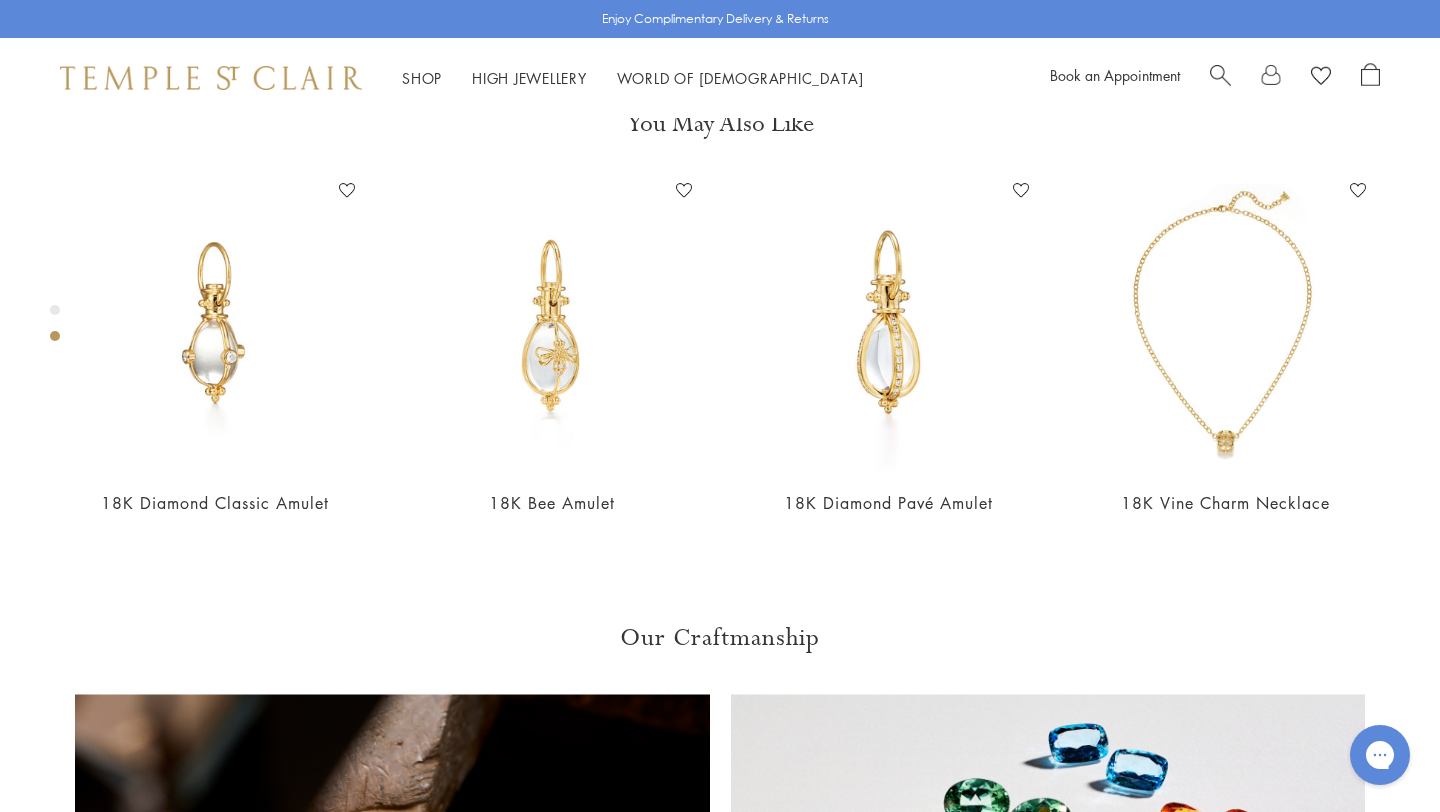 click on "L" at bounding box center (966, -422) 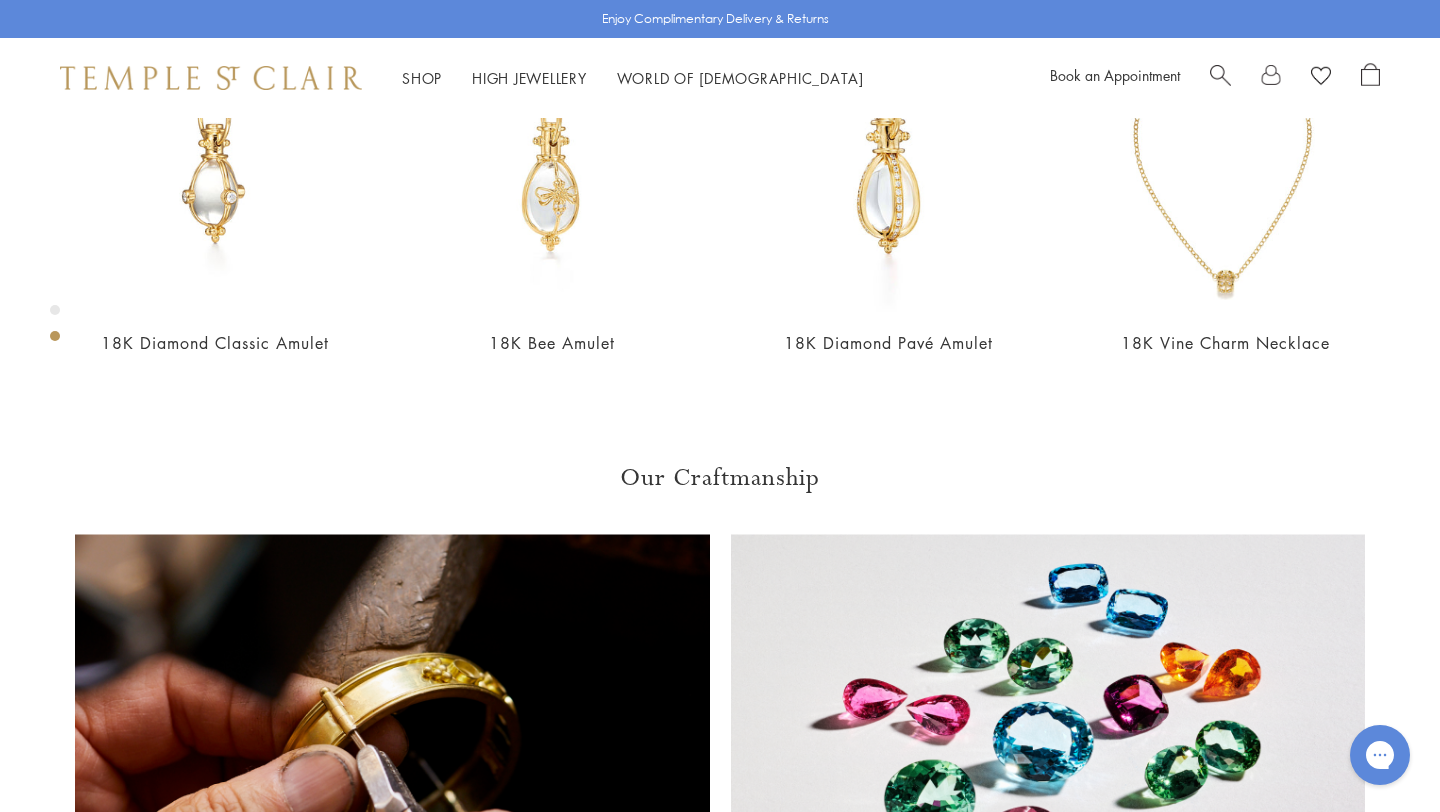 scroll, scrollTop: 1057, scrollLeft: 0, axis: vertical 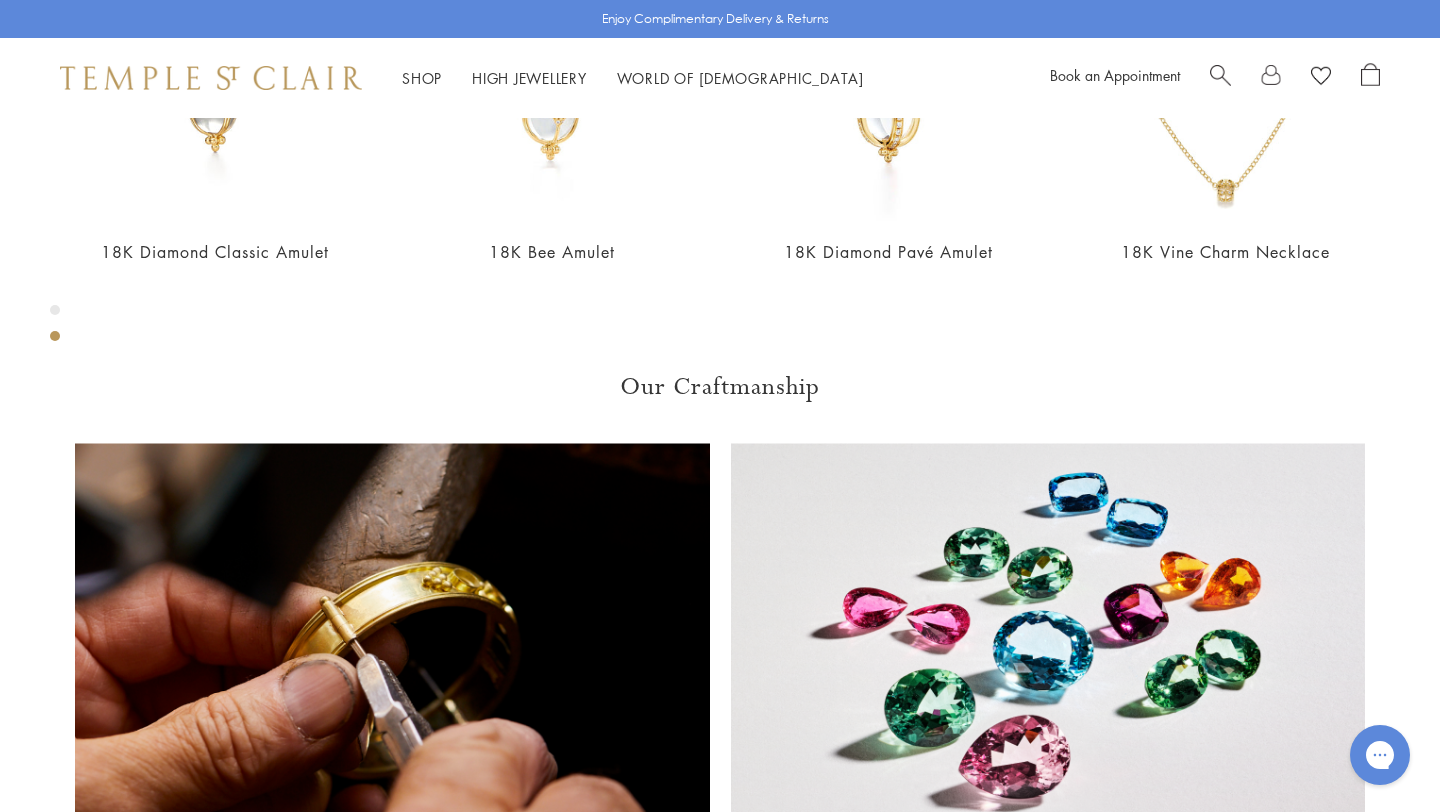 click at bounding box center (1220, 73) 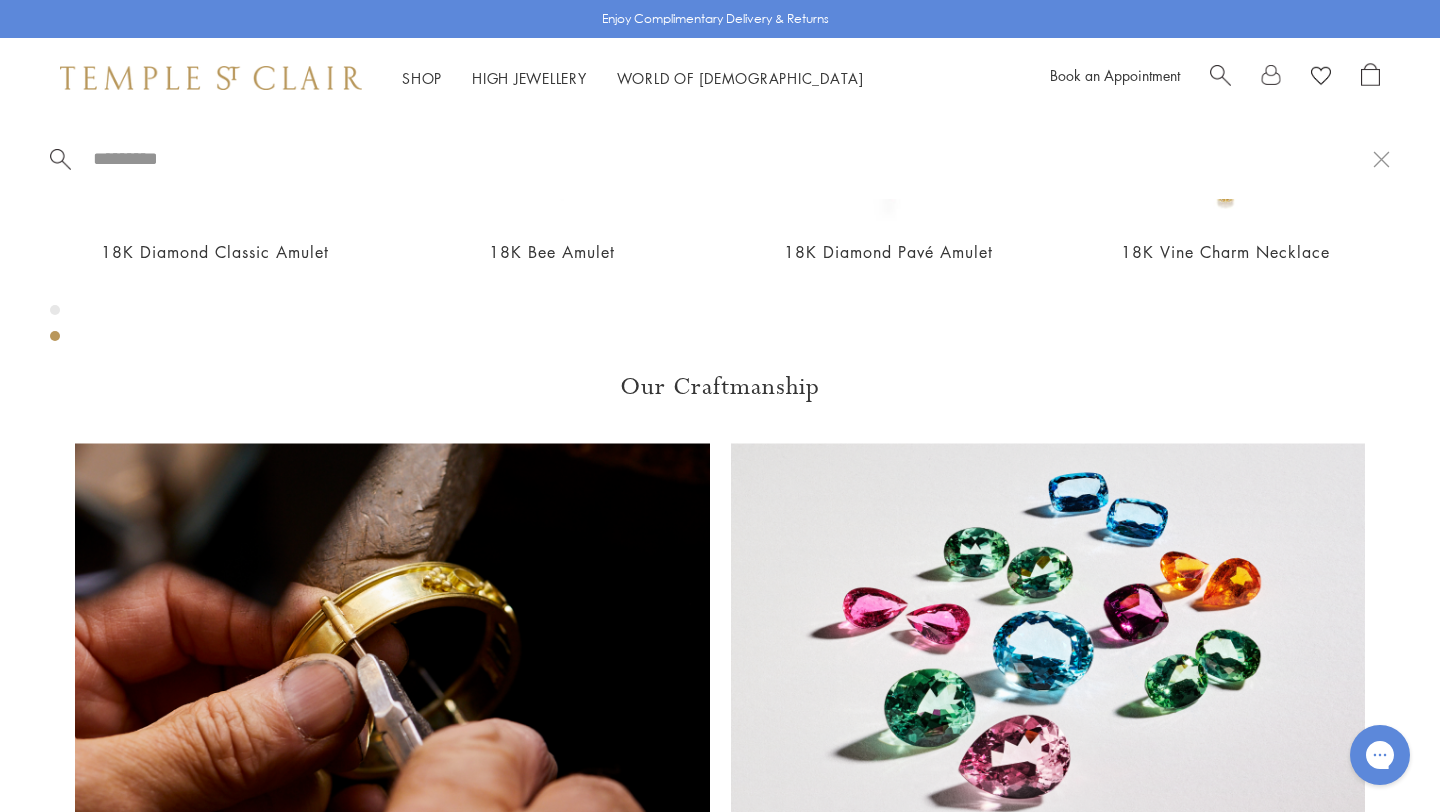paste on "**********" 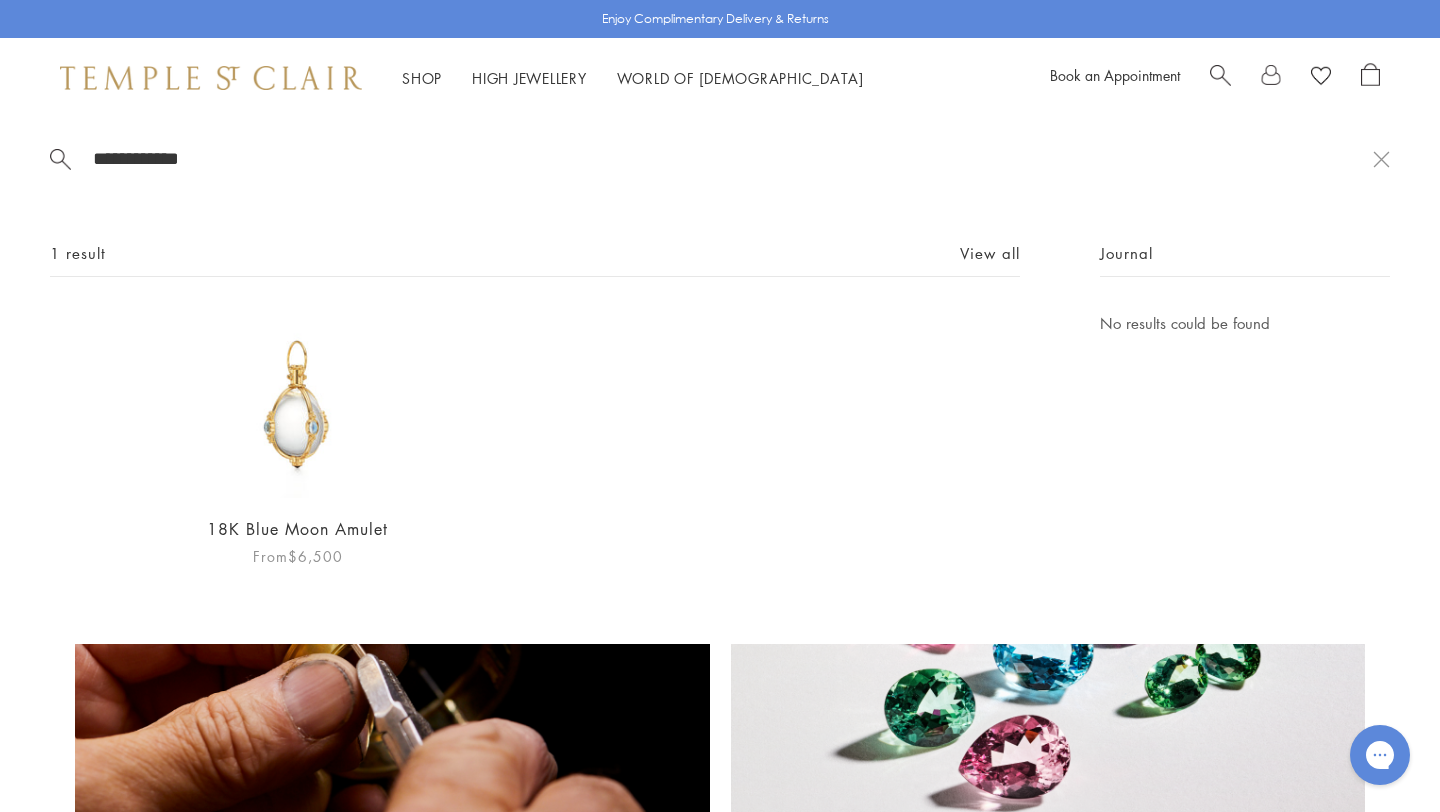 type on "**********" 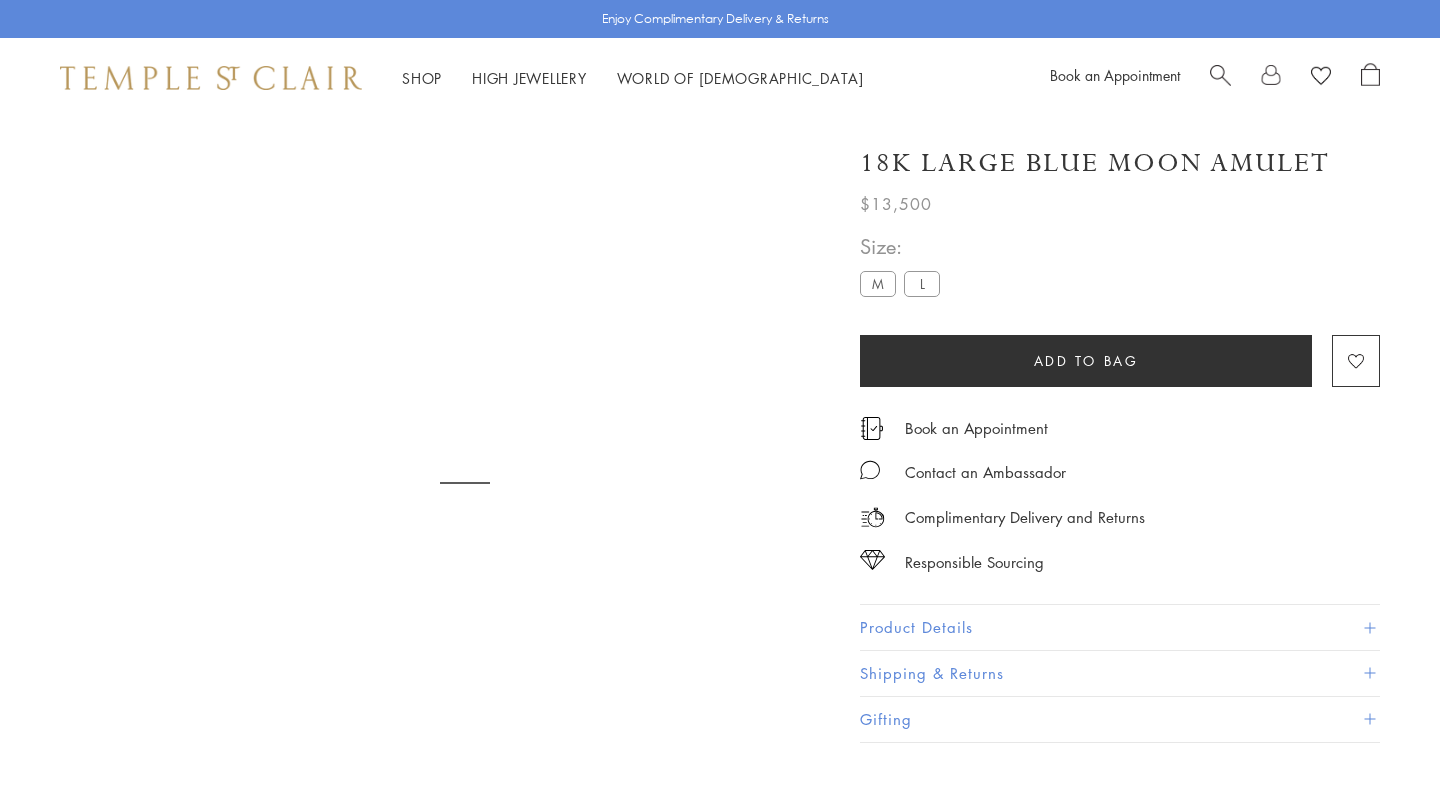 scroll, scrollTop: 0, scrollLeft: 0, axis: both 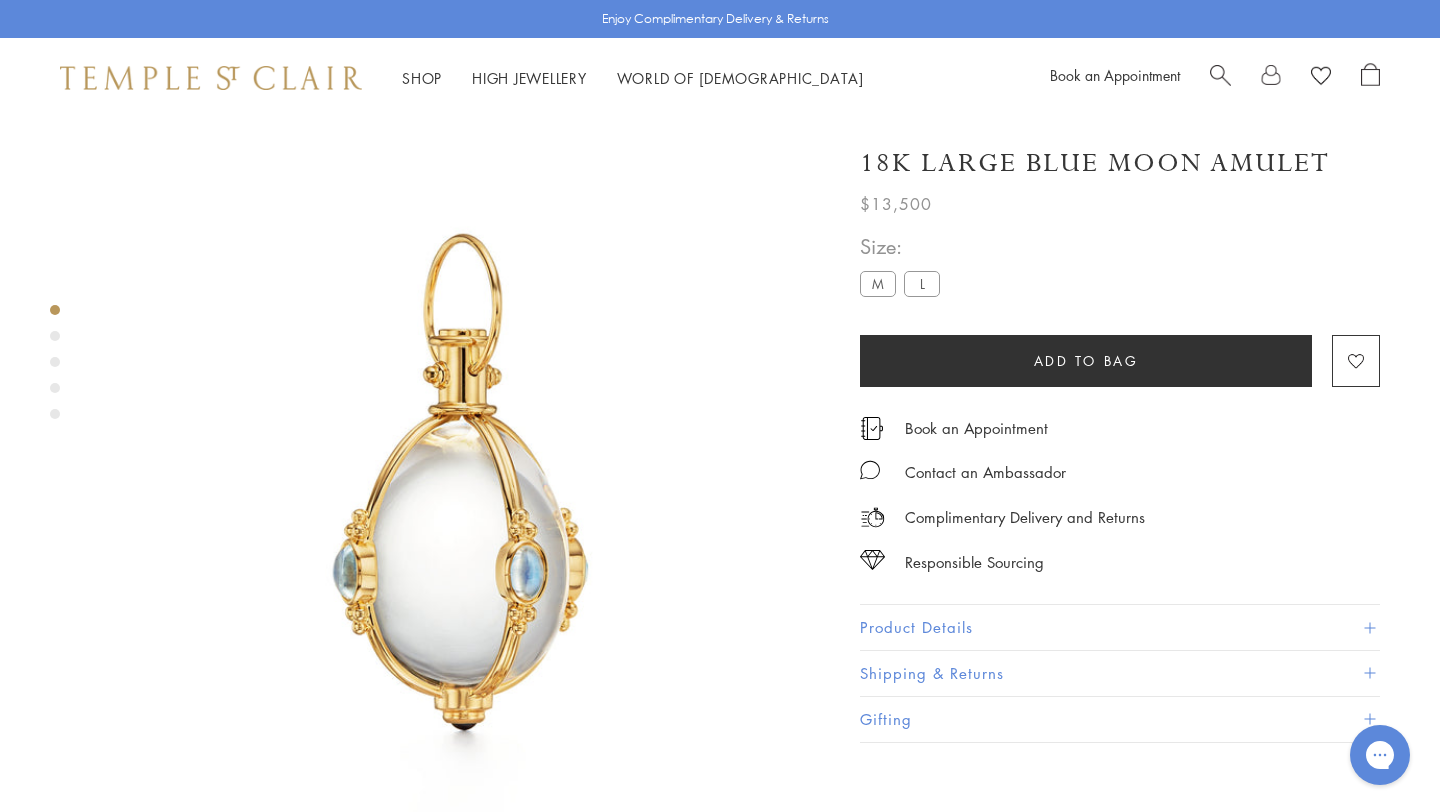 click on "SEE RECOMMENDED CHAIN PAIRINGS
18K Large Blue Moon Amulet
$13,500
The 18K Blue Moon Amulet adds the magic of Blue Moonstone to our classic rock crystal amulet. North, south, east and west are each represented by a cabochon-cut Blue Moonstone. A single tanzanite at the base brings an otherworldly glow to the already luminous natural rock crystal.
#M#
18K gold+" at bounding box center (445, 481) 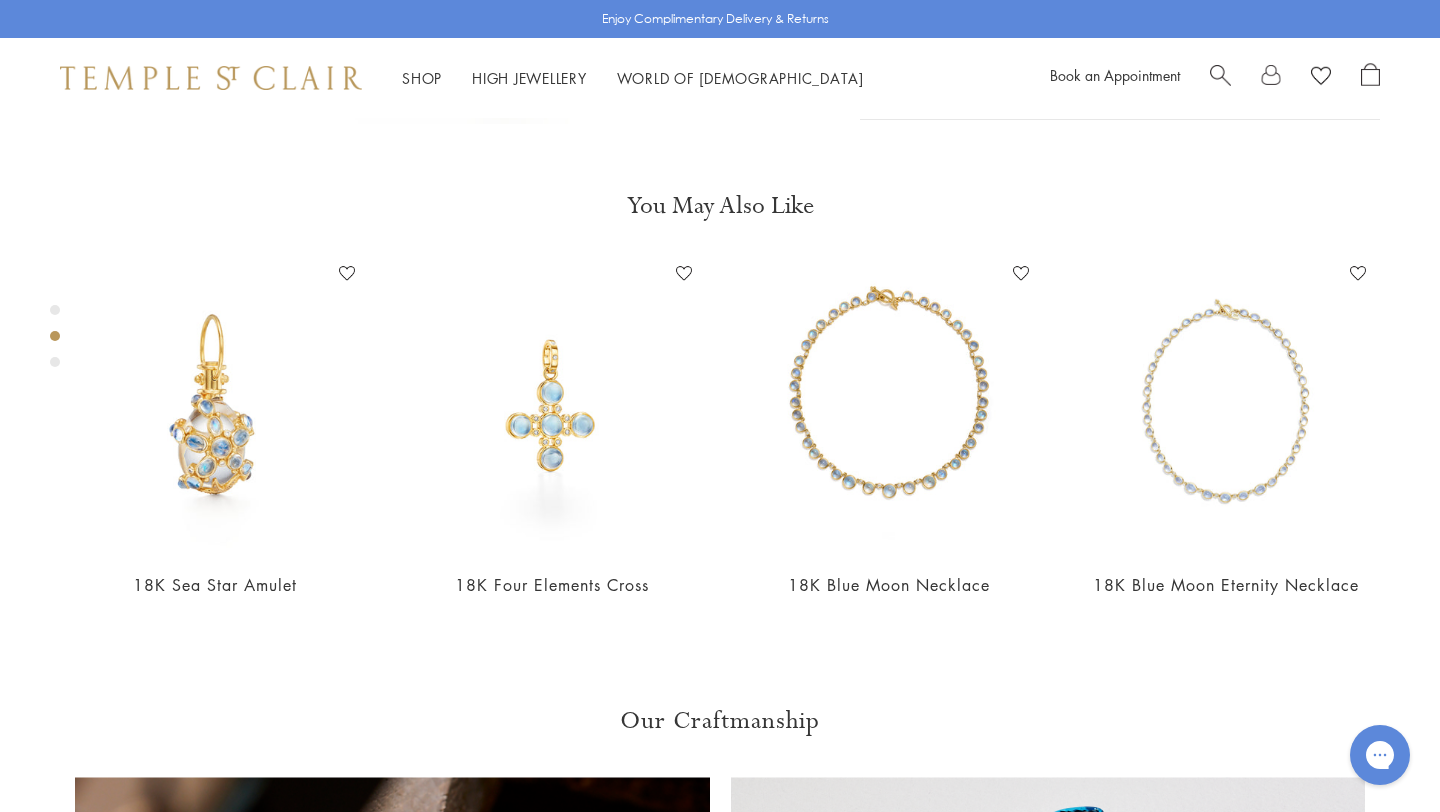 scroll, scrollTop: 713, scrollLeft: 0, axis: vertical 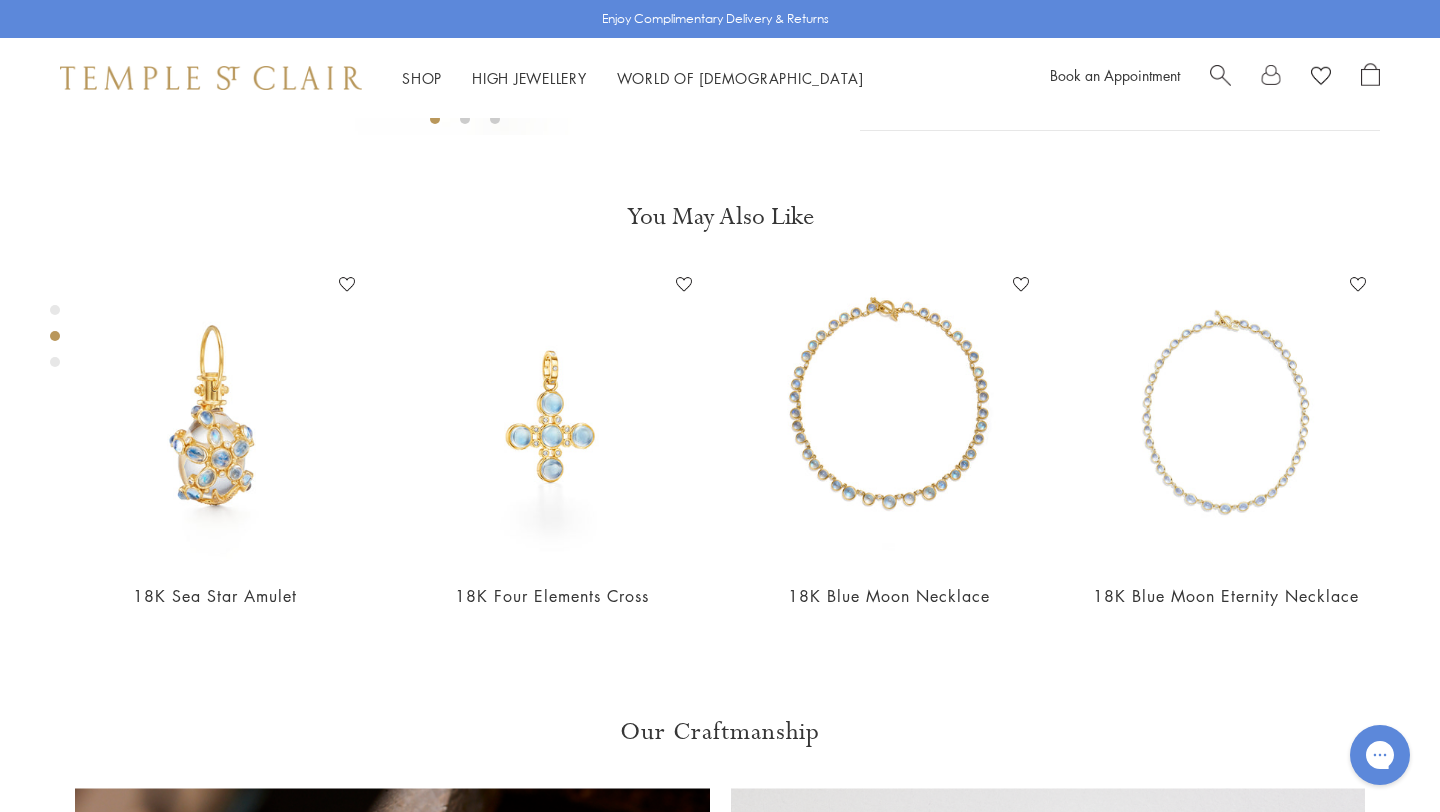 click on "L" at bounding box center (922, -329) 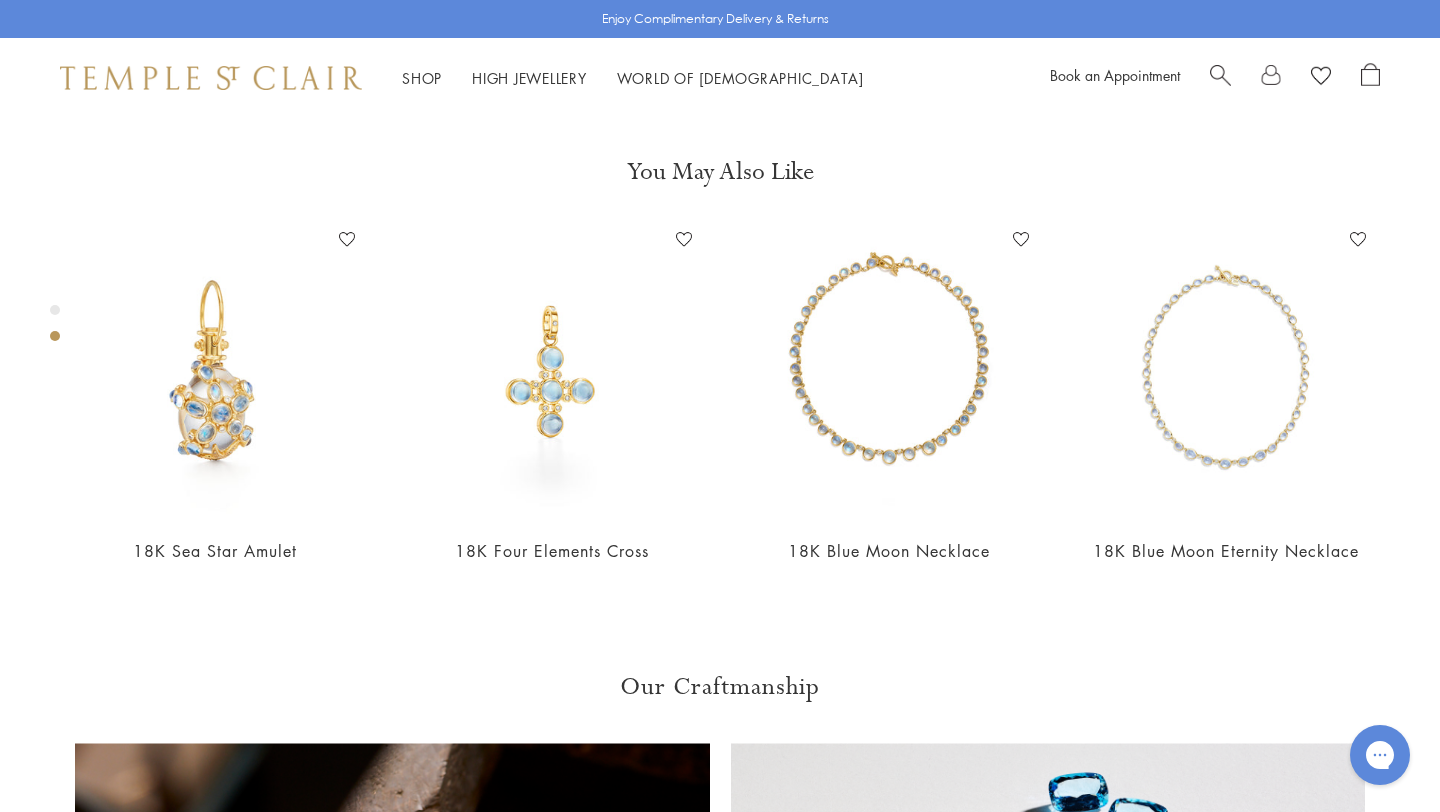 scroll, scrollTop: 757, scrollLeft: 0, axis: vertical 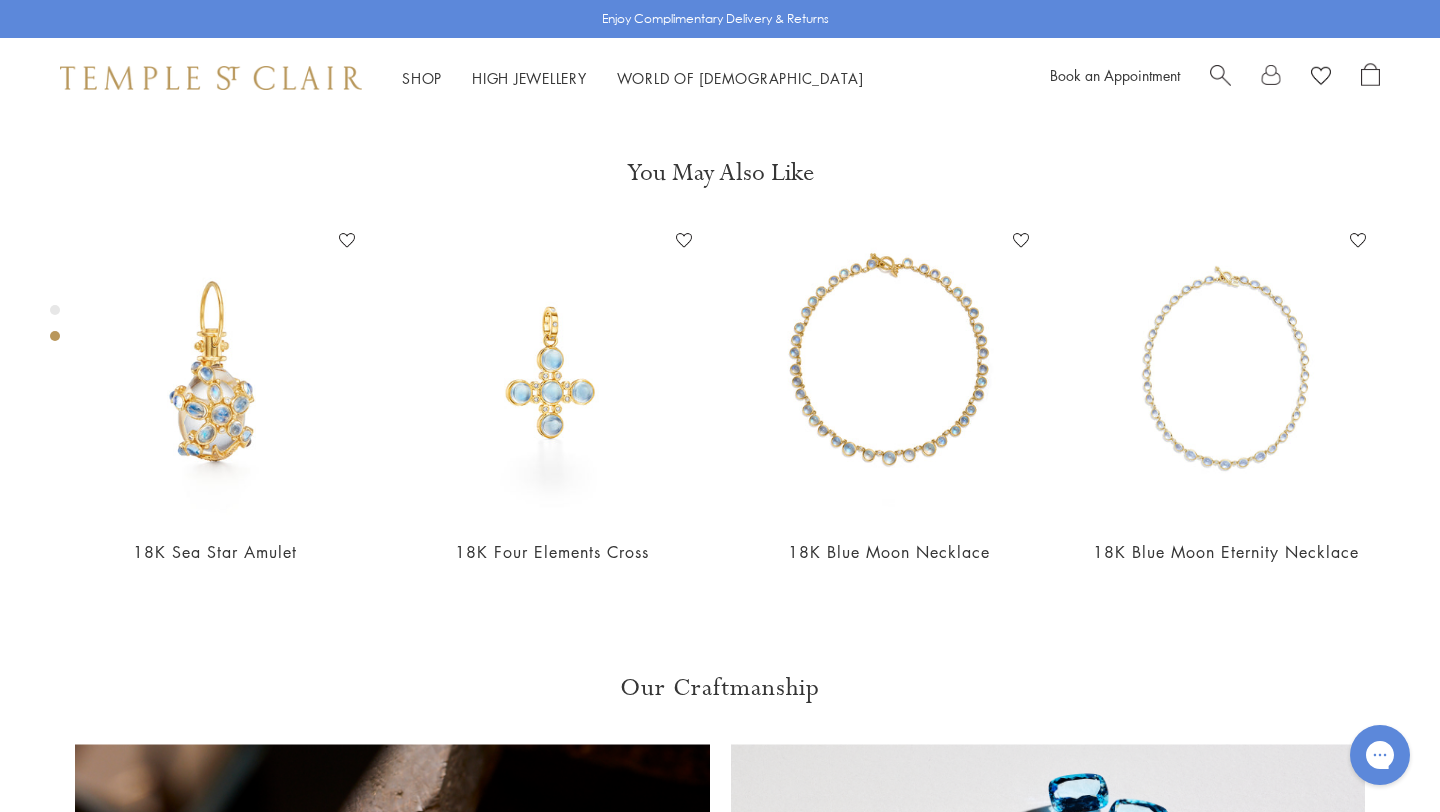 click at bounding box center [1220, 73] 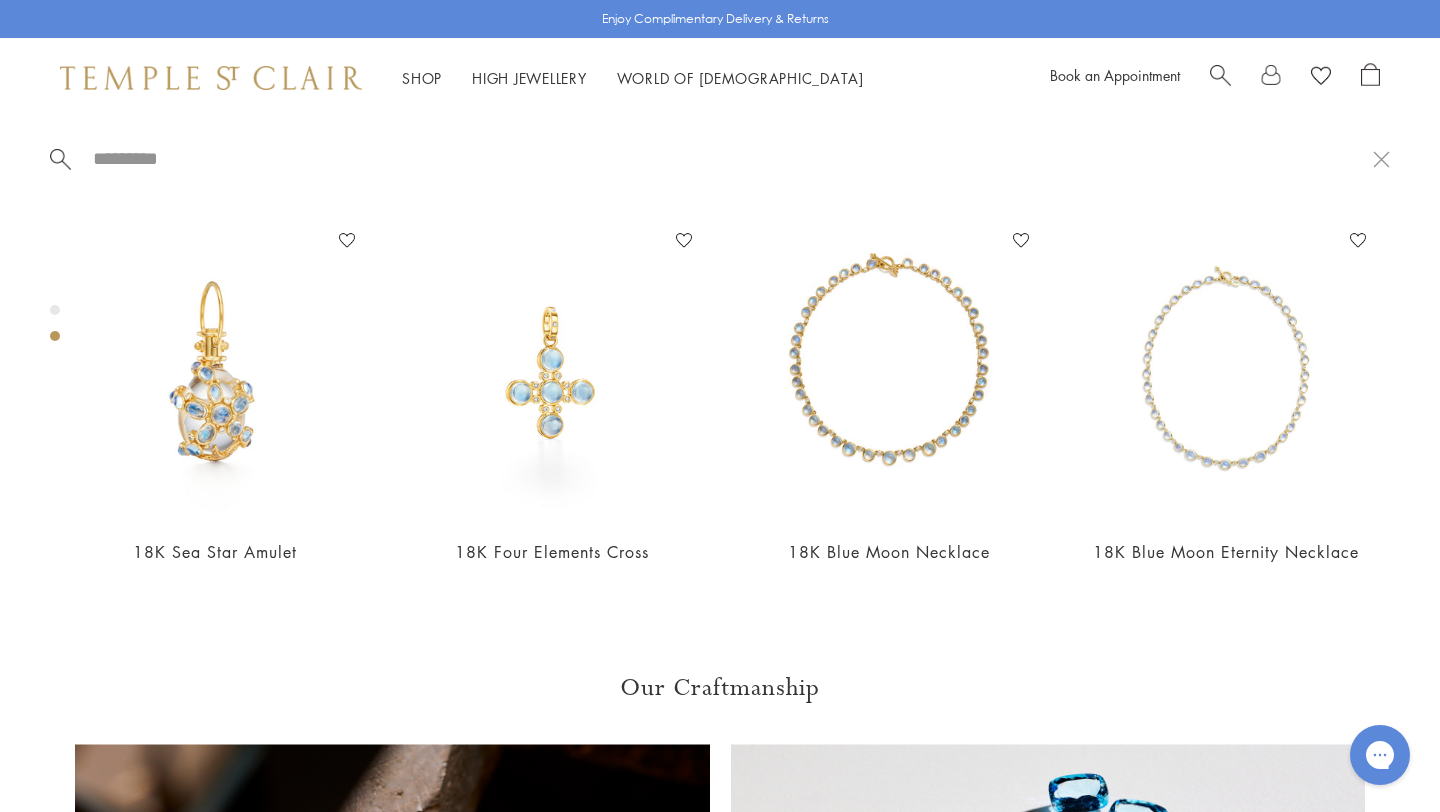 paste on "**********" 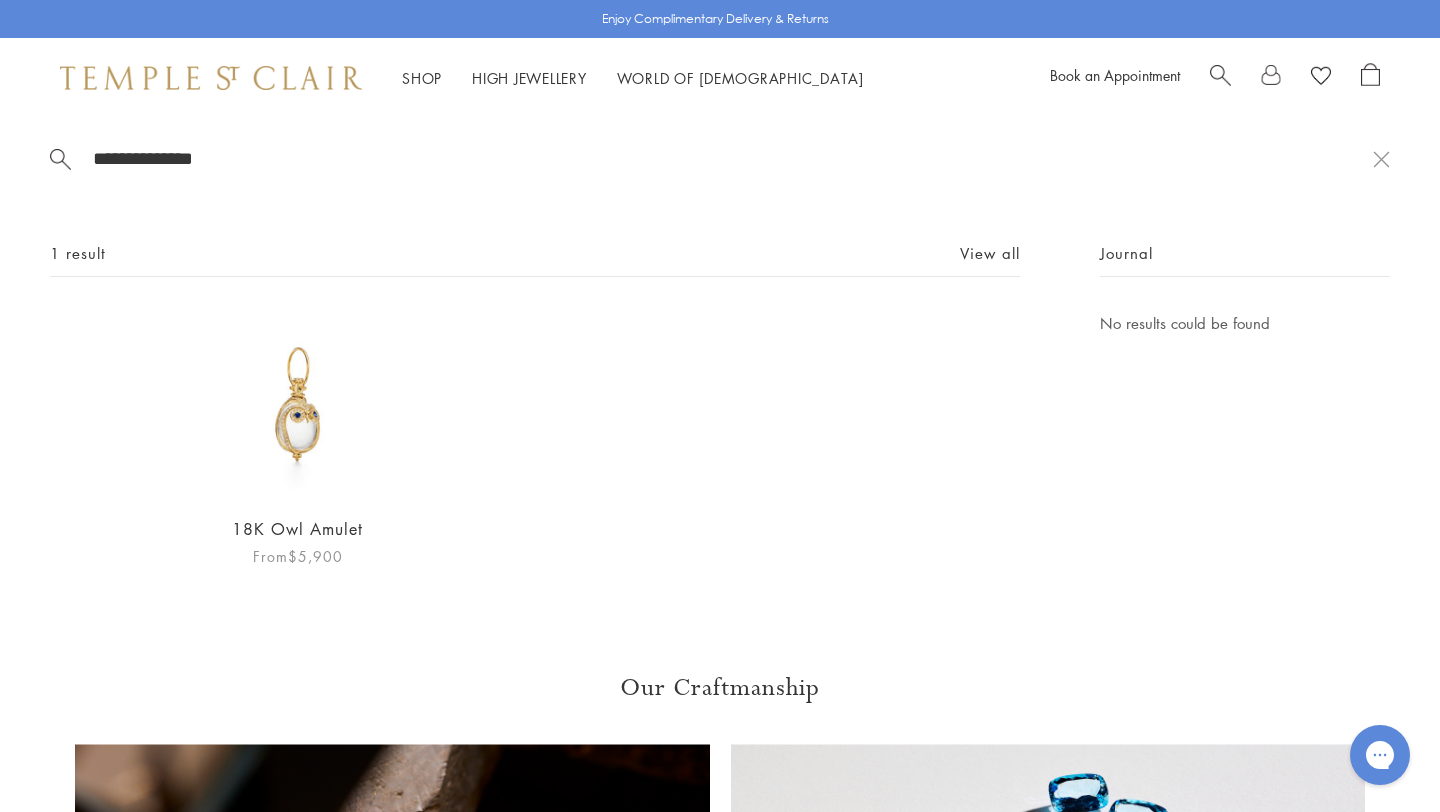 type on "**********" 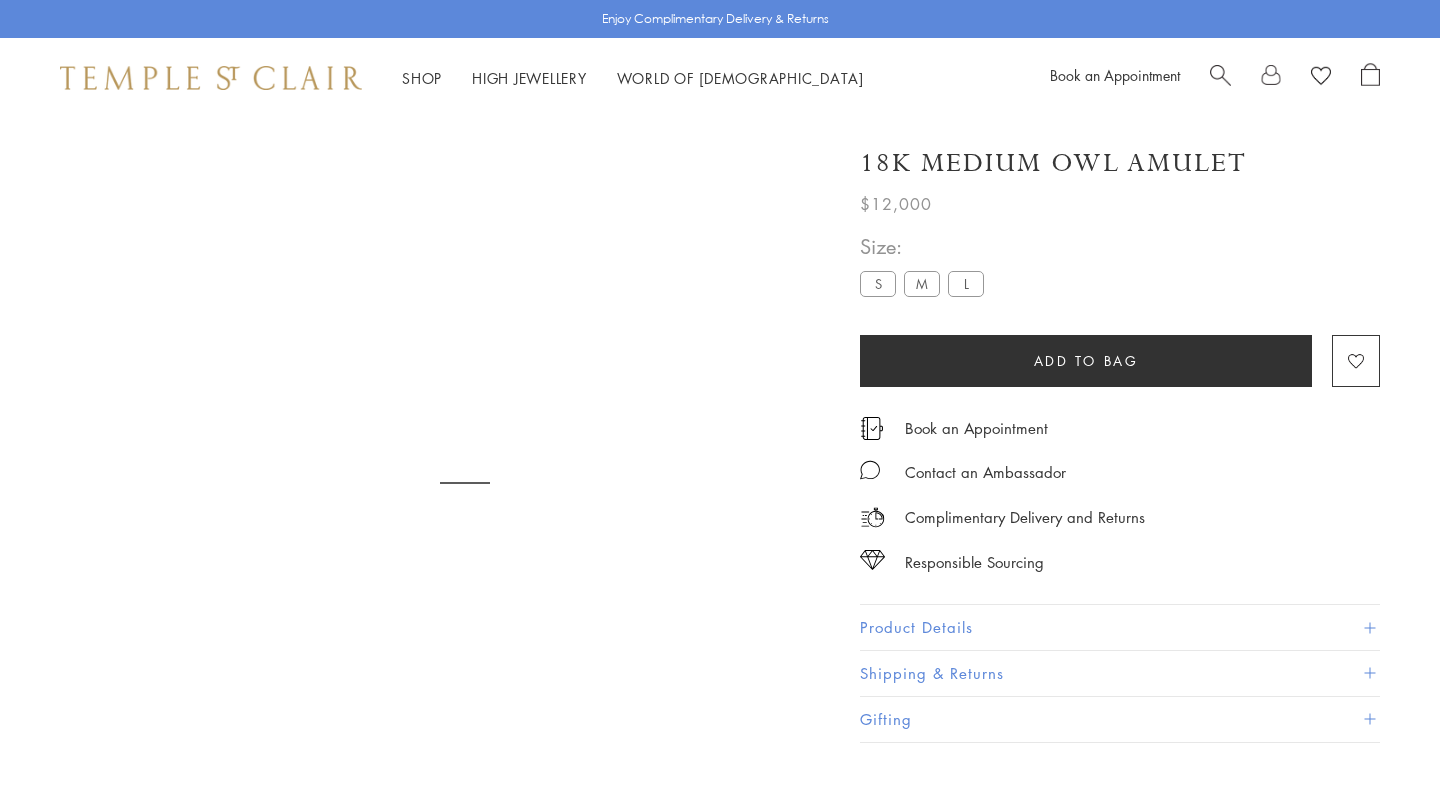 scroll, scrollTop: 0, scrollLeft: 0, axis: both 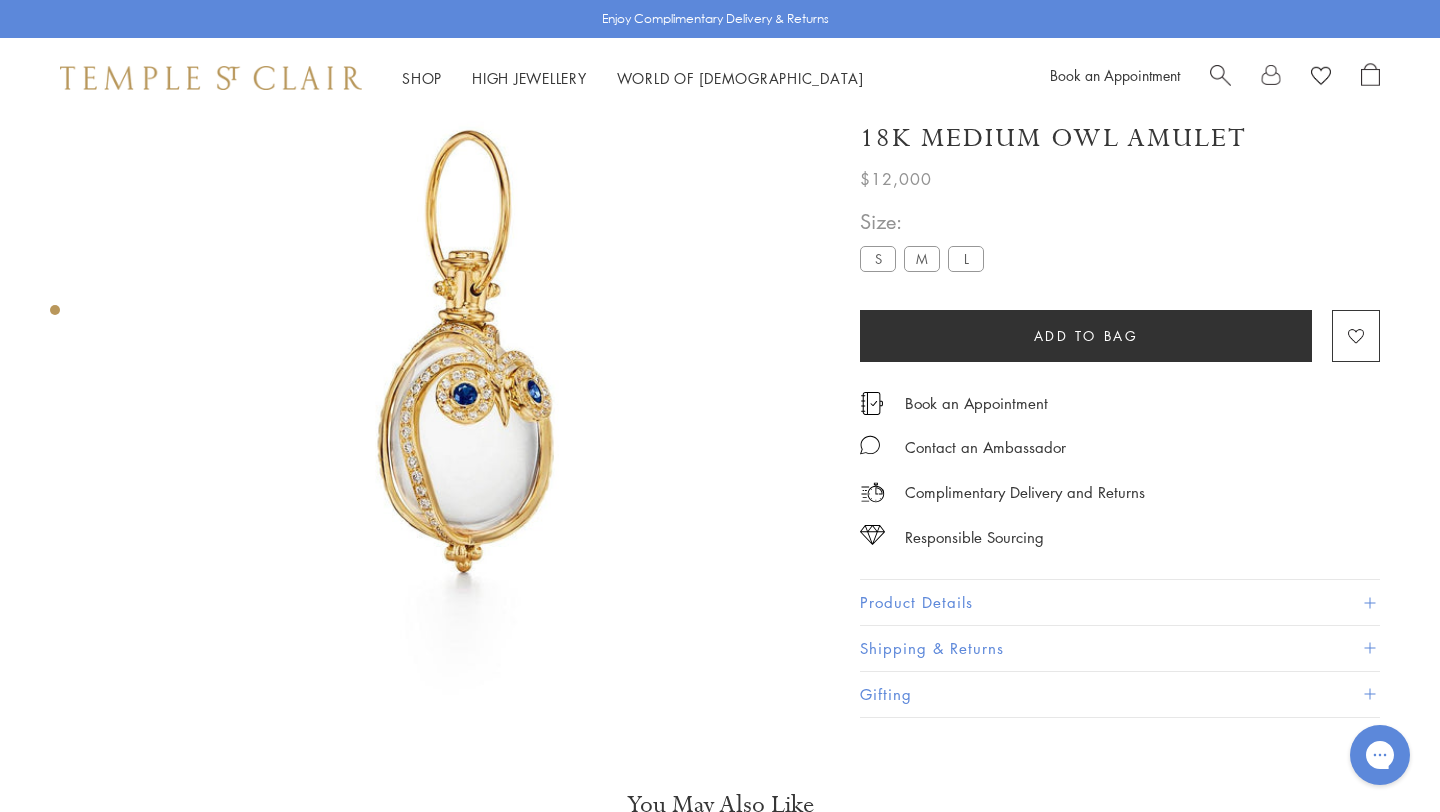click at bounding box center [445, 353] 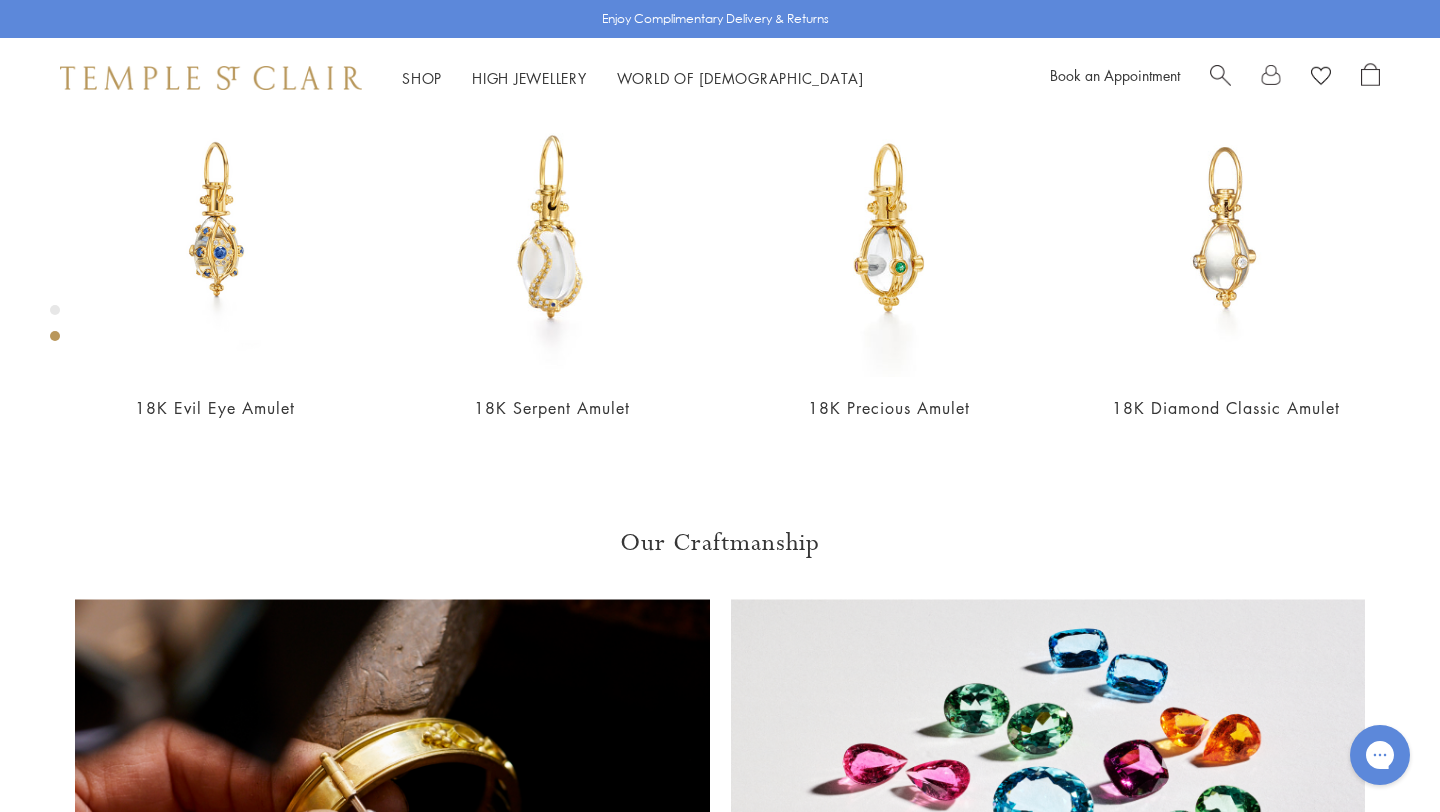 scroll, scrollTop: 967, scrollLeft: 0, axis: vertical 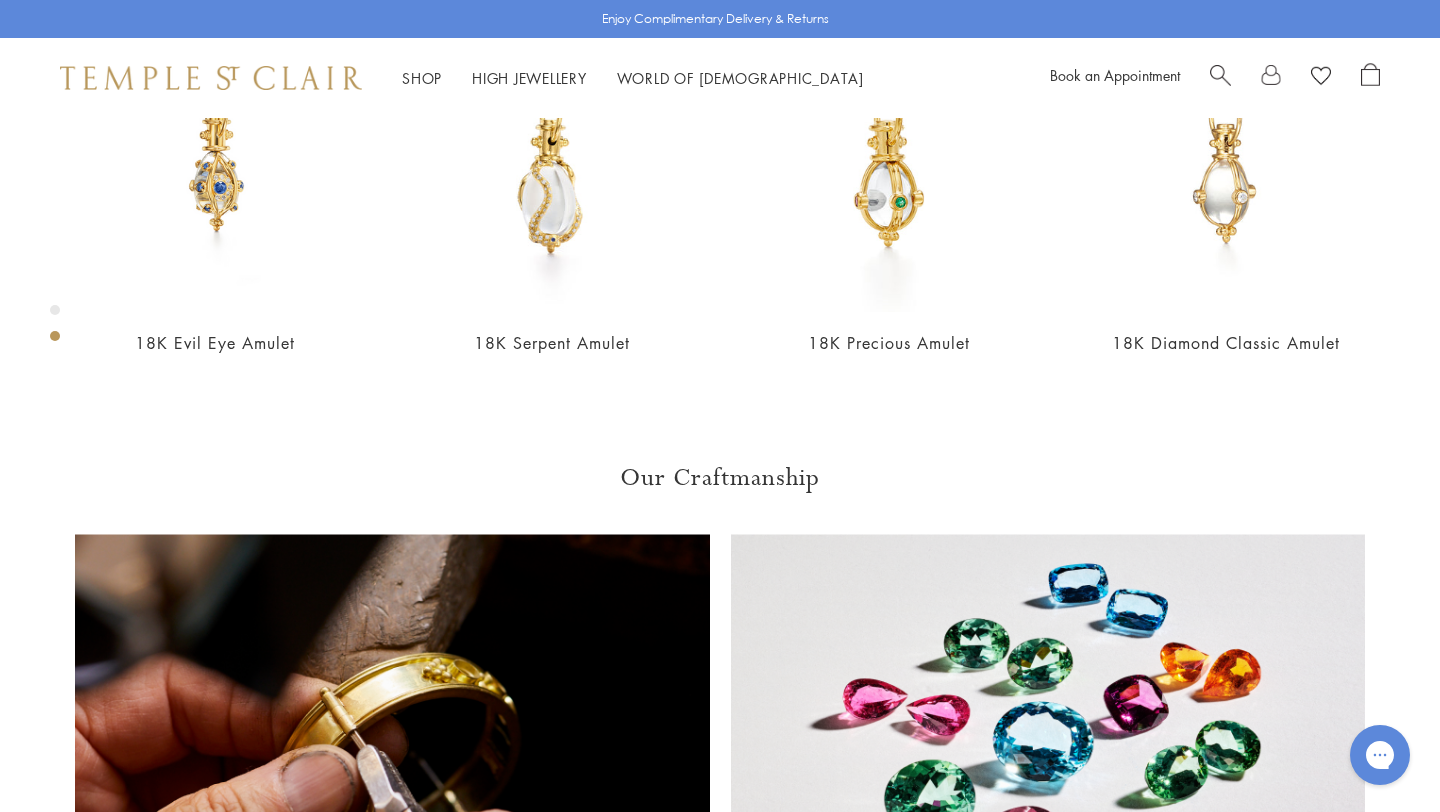 click on "L" at bounding box center [966, -582] 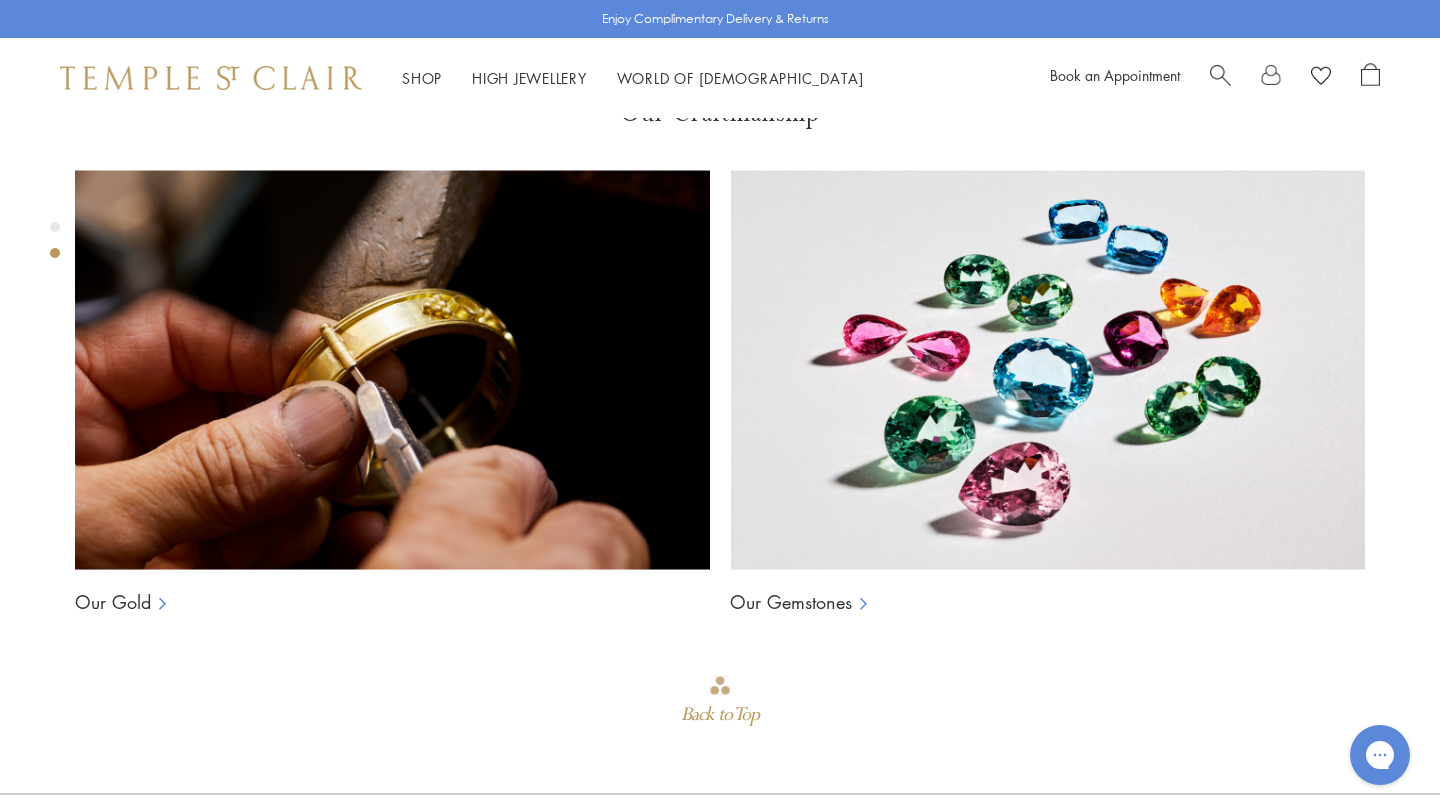 scroll, scrollTop: 0, scrollLeft: 0, axis: both 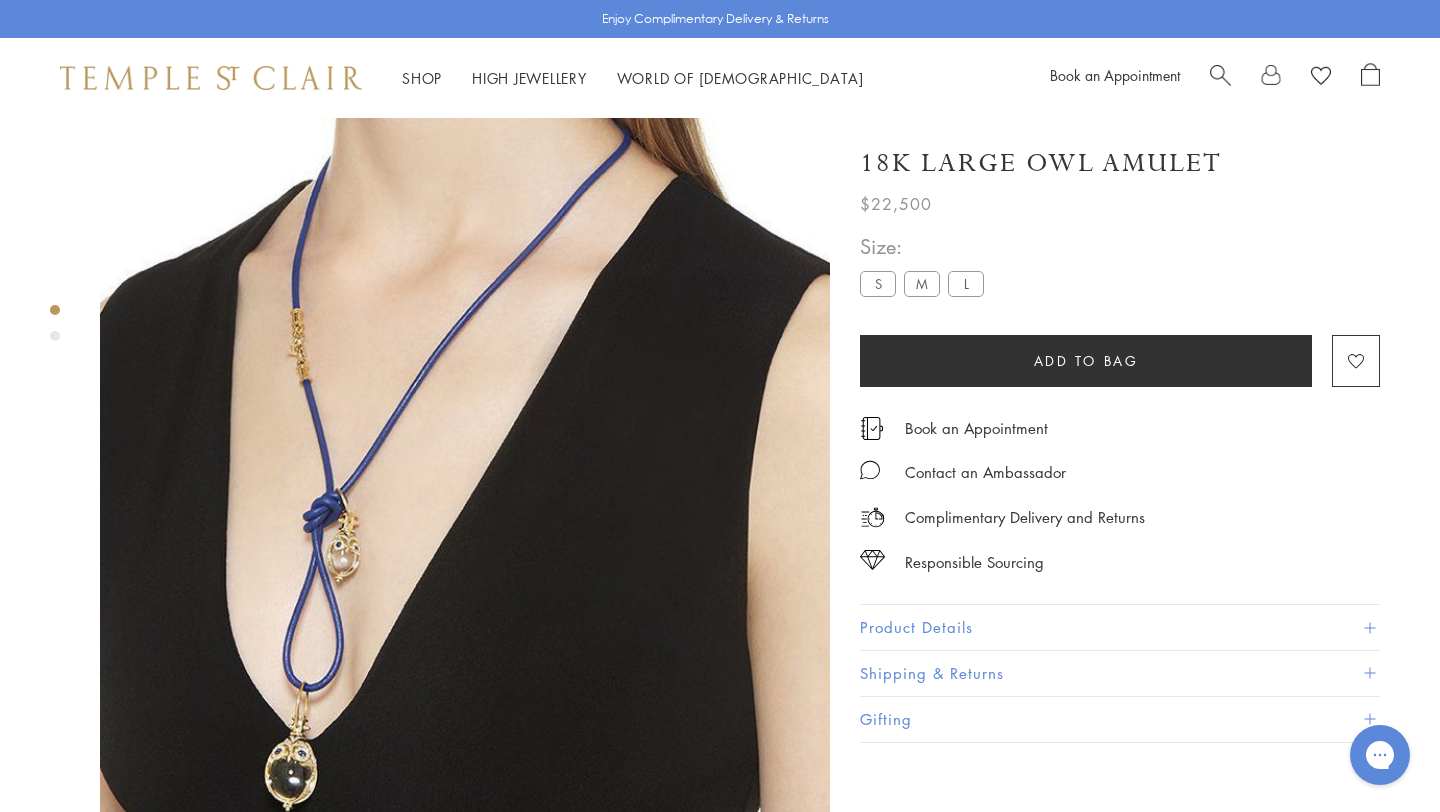 click on "Product Details" at bounding box center (1120, 627) 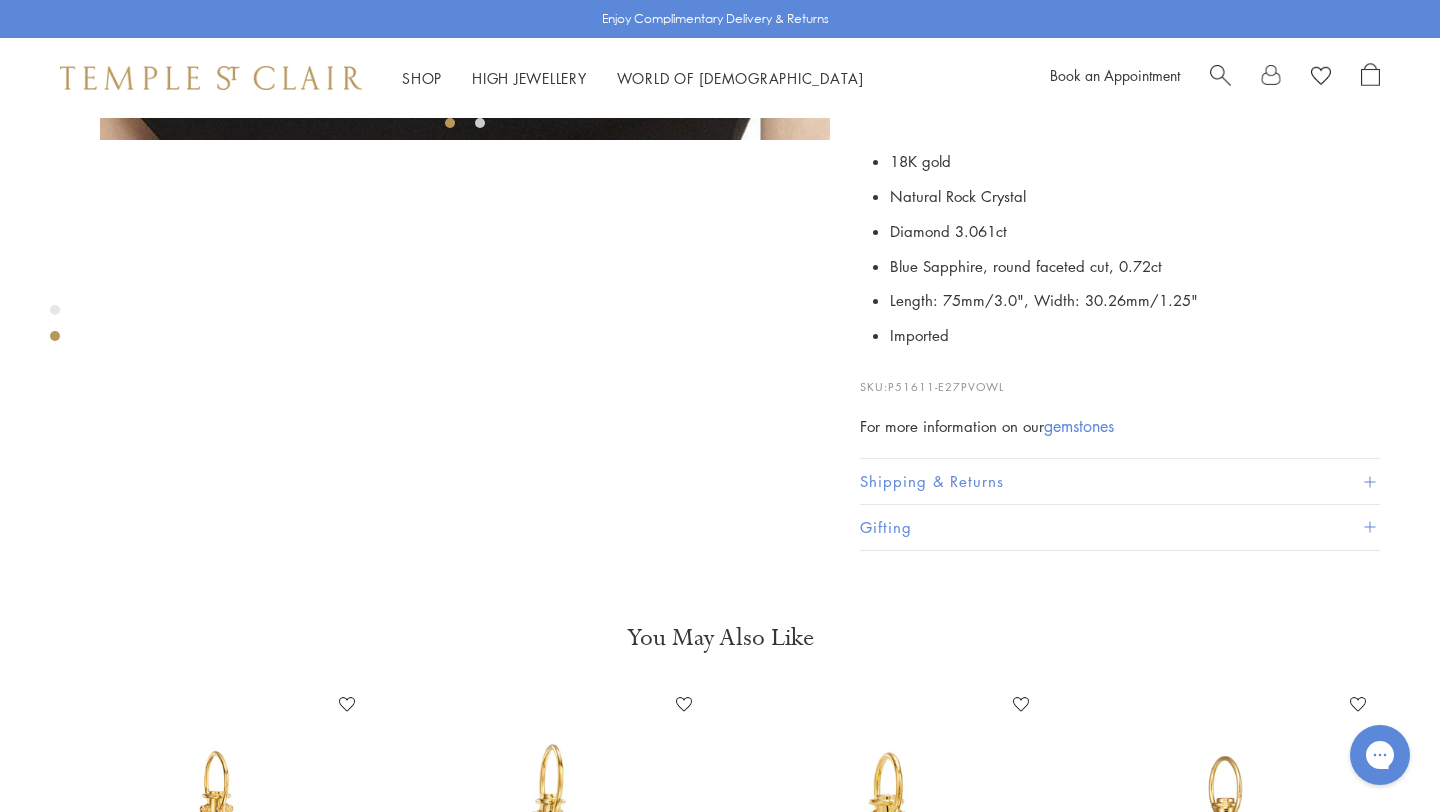 scroll, scrollTop: 921, scrollLeft: 0, axis: vertical 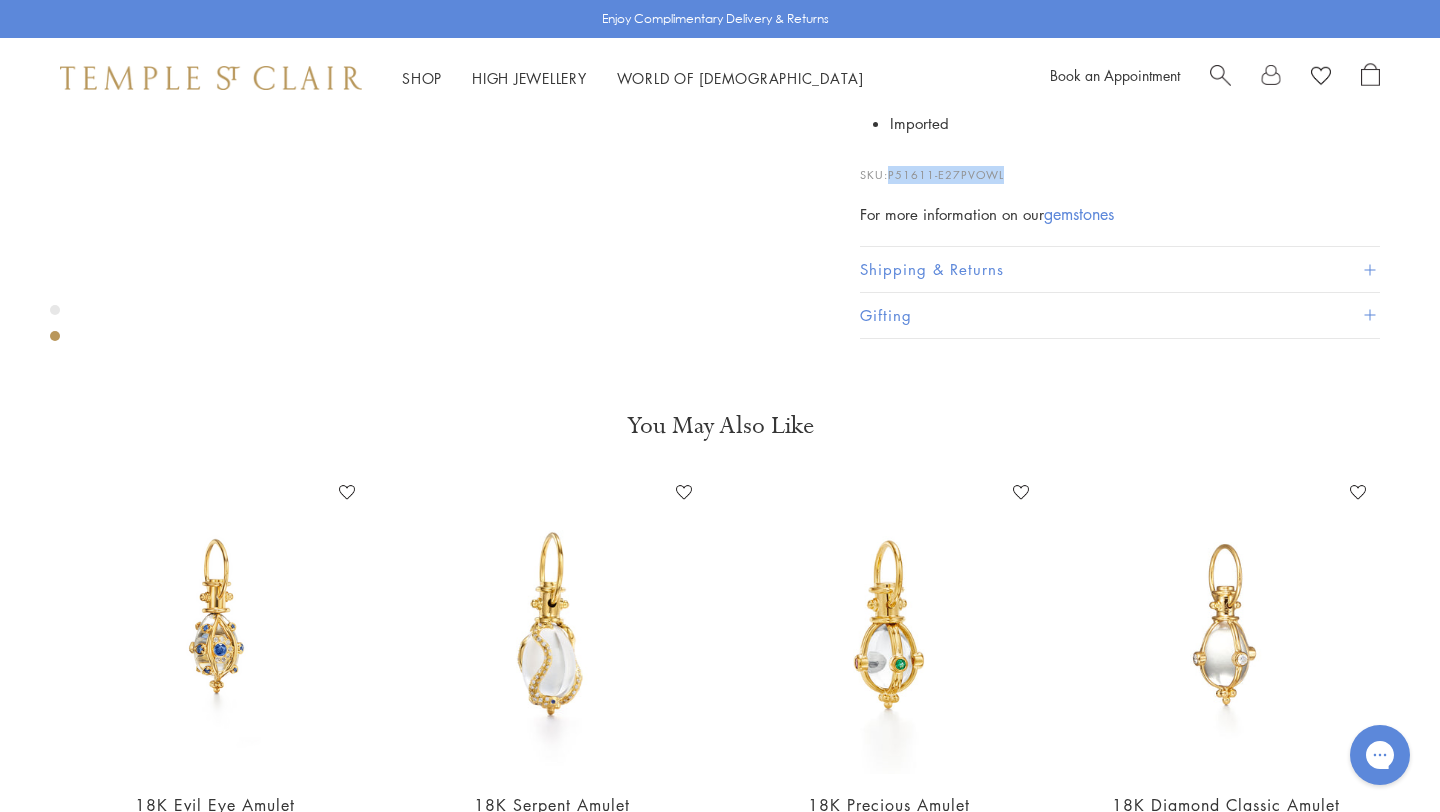 drag, startPoint x: 891, startPoint y: 494, endPoint x: 1081, endPoint y: 492, distance: 190.01053 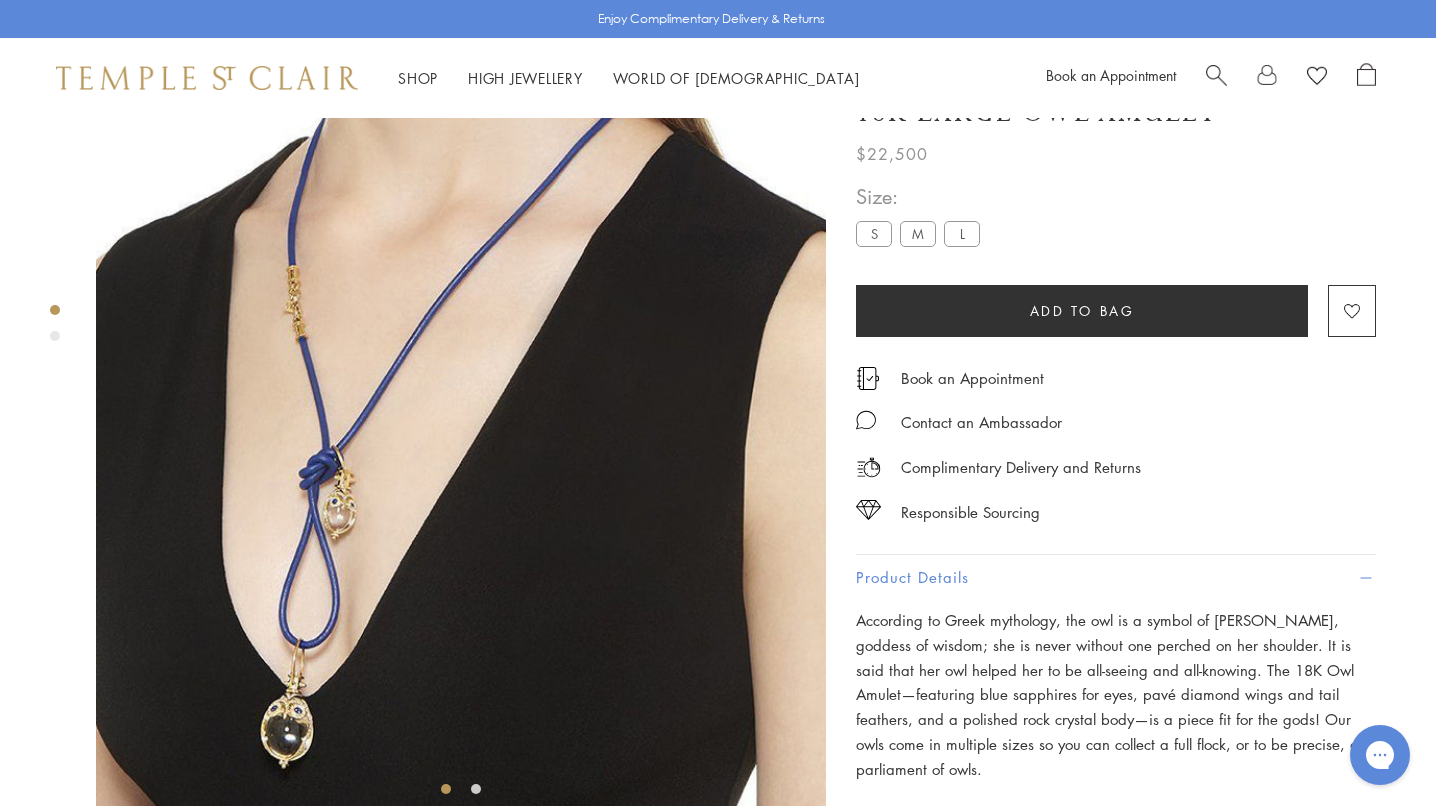 scroll, scrollTop: 41, scrollLeft: 4, axis: both 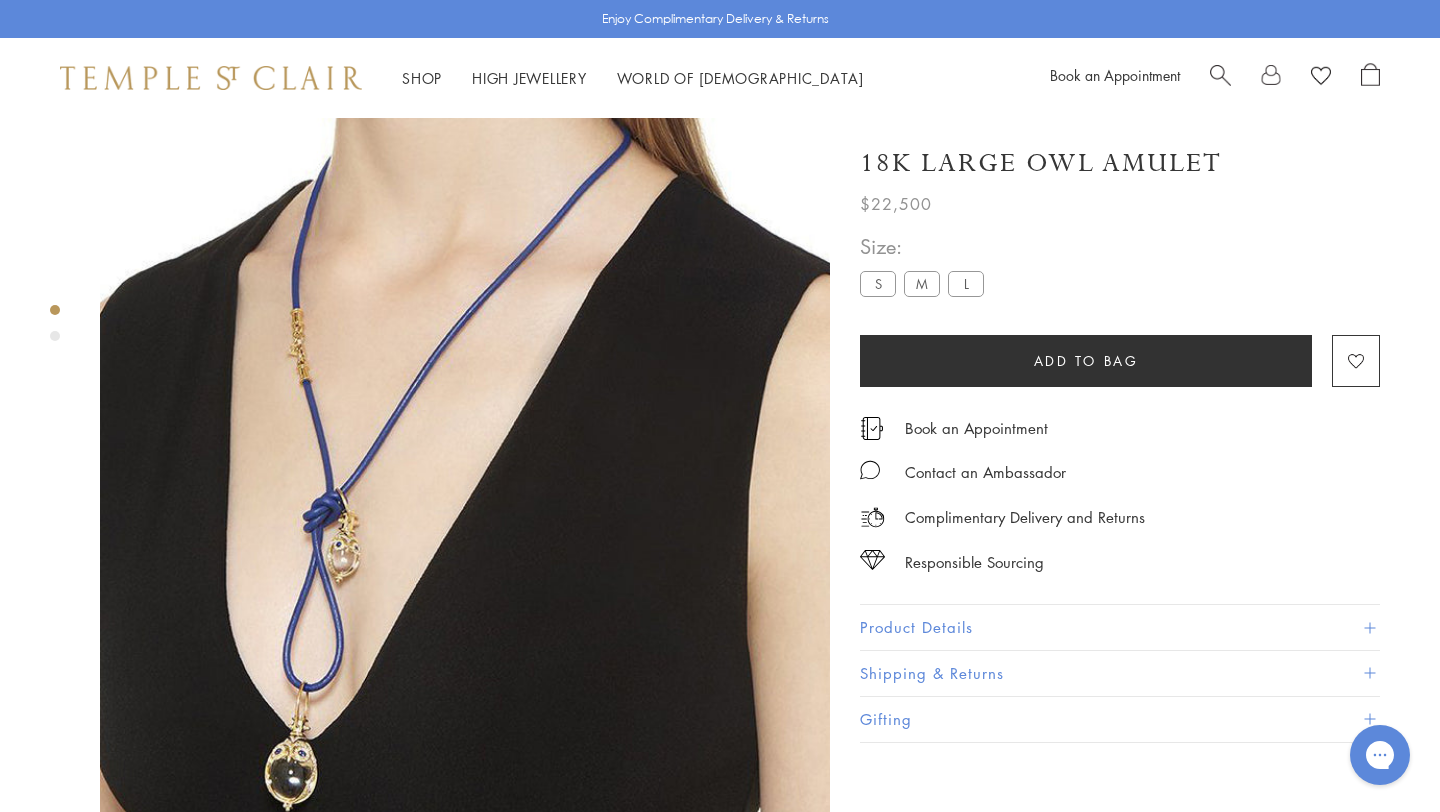 click on "M" at bounding box center (922, 283) 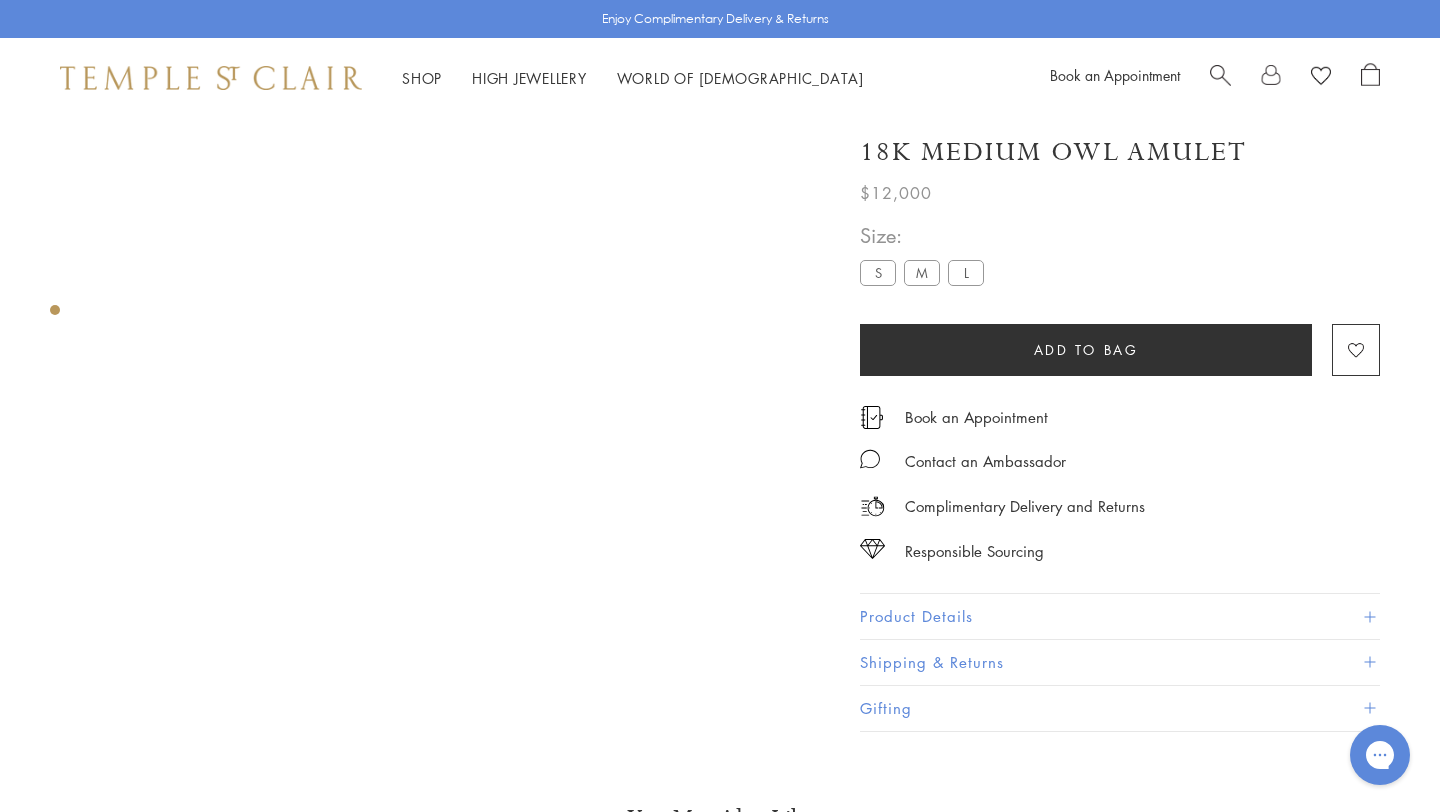 scroll, scrollTop: 118, scrollLeft: 0, axis: vertical 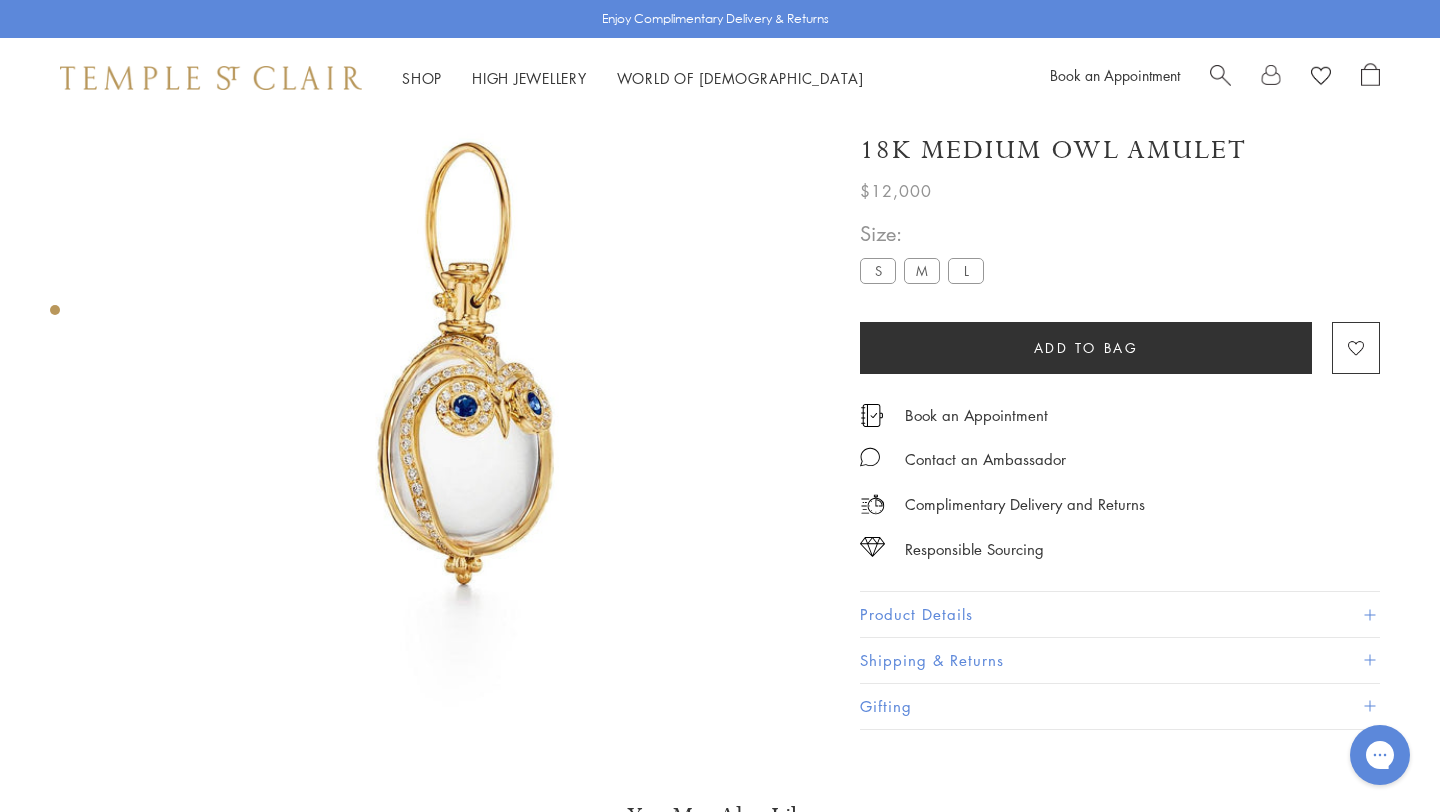 click on "L" at bounding box center (966, 271) 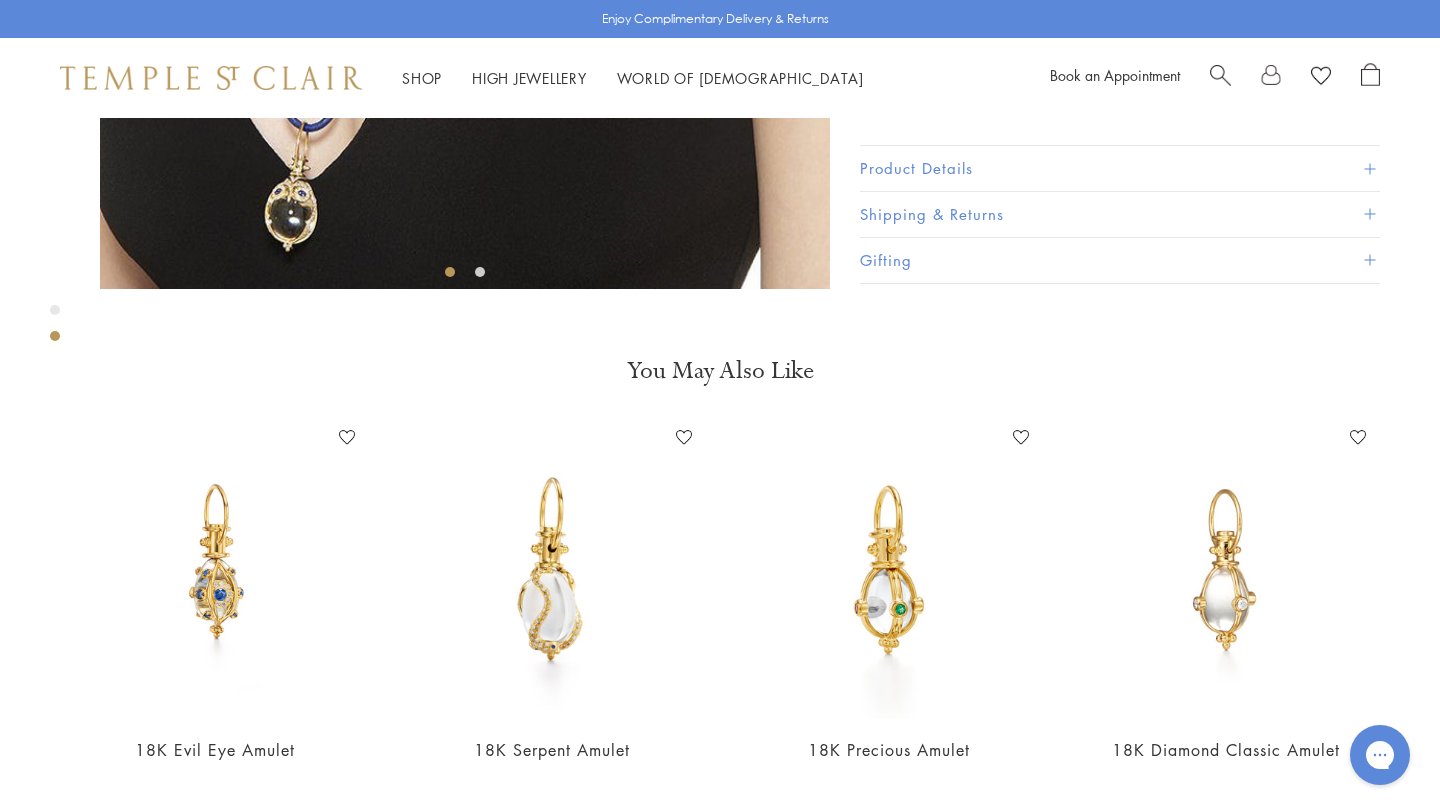 scroll, scrollTop: 632, scrollLeft: 0, axis: vertical 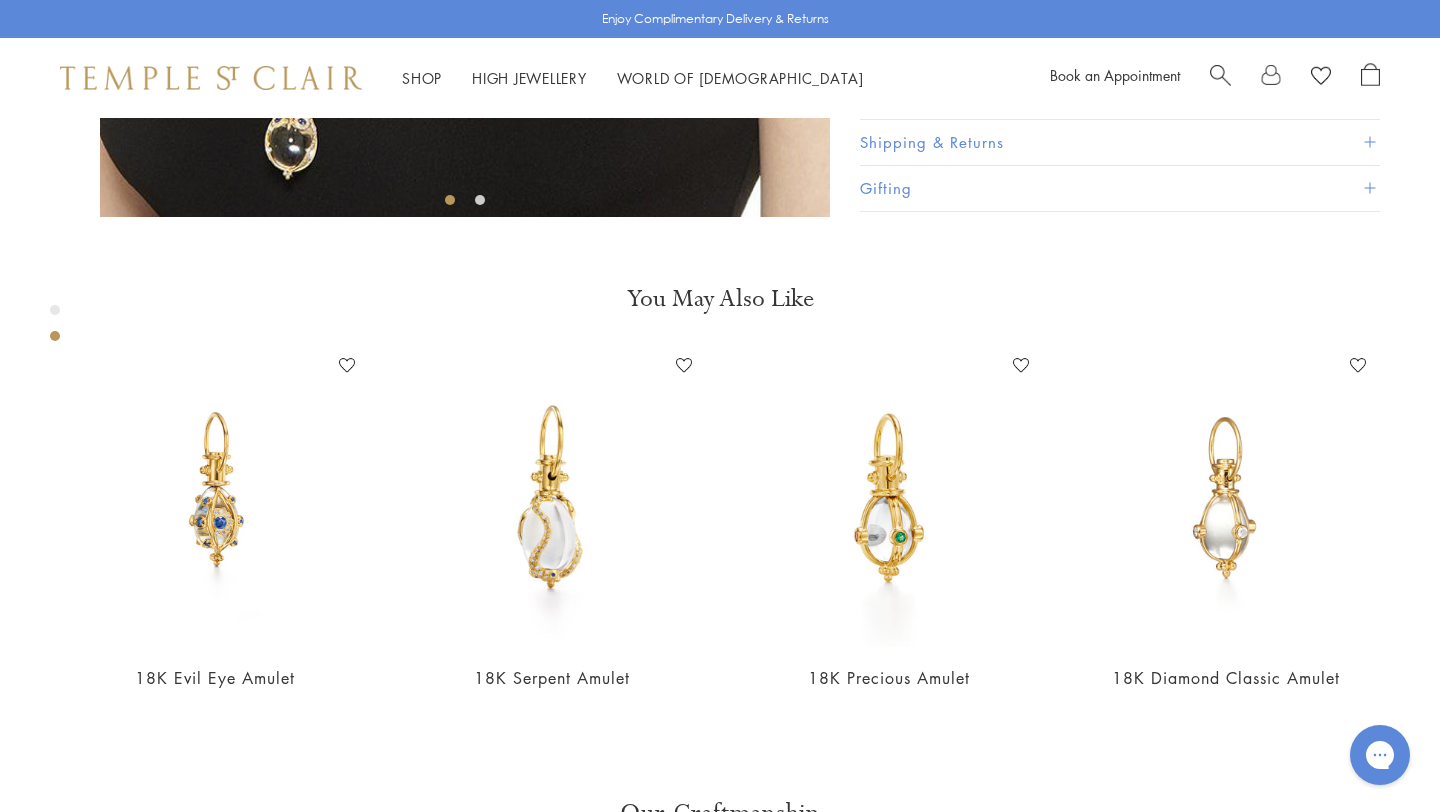 click on "M" at bounding box center (922, -247) 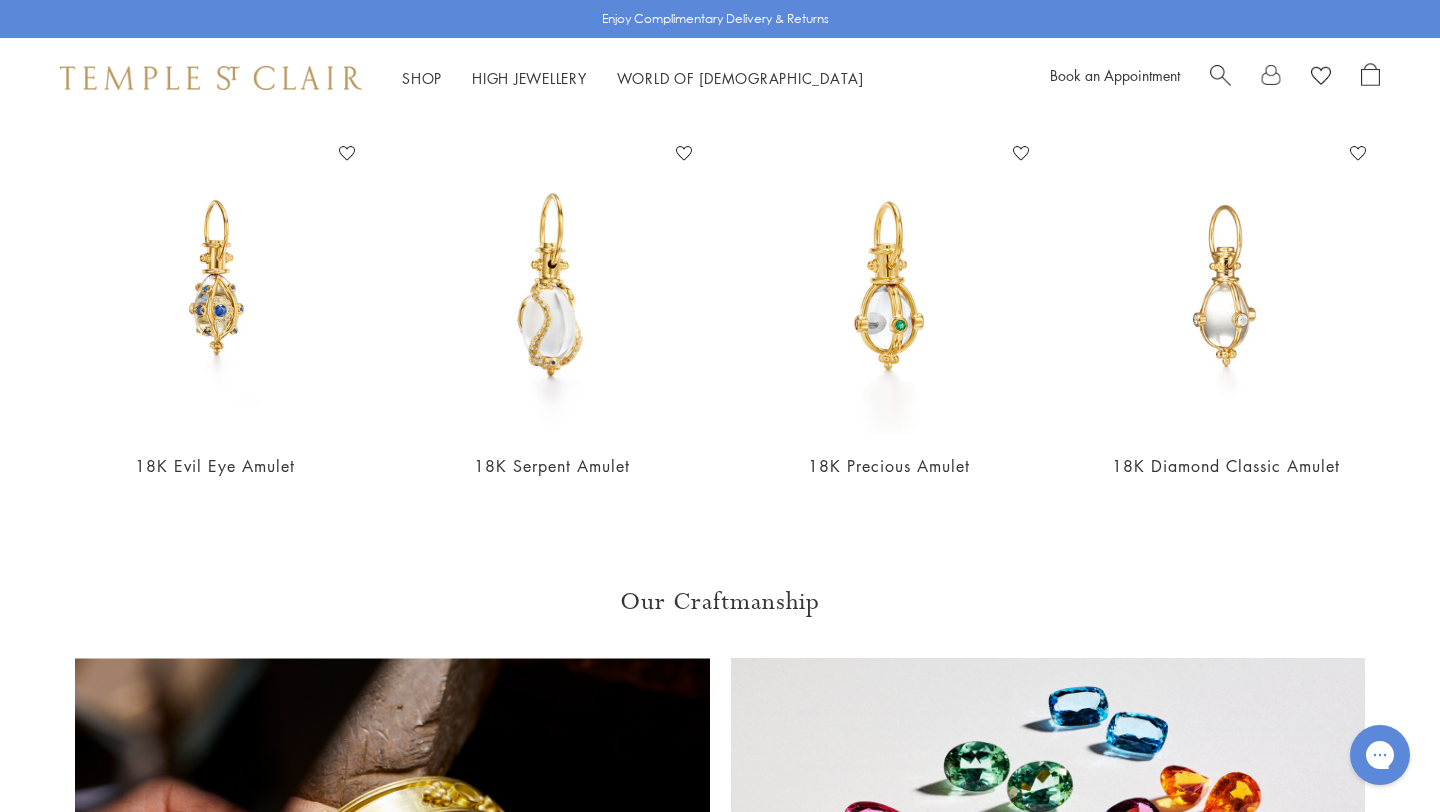 scroll, scrollTop: 0, scrollLeft: 0, axis: both 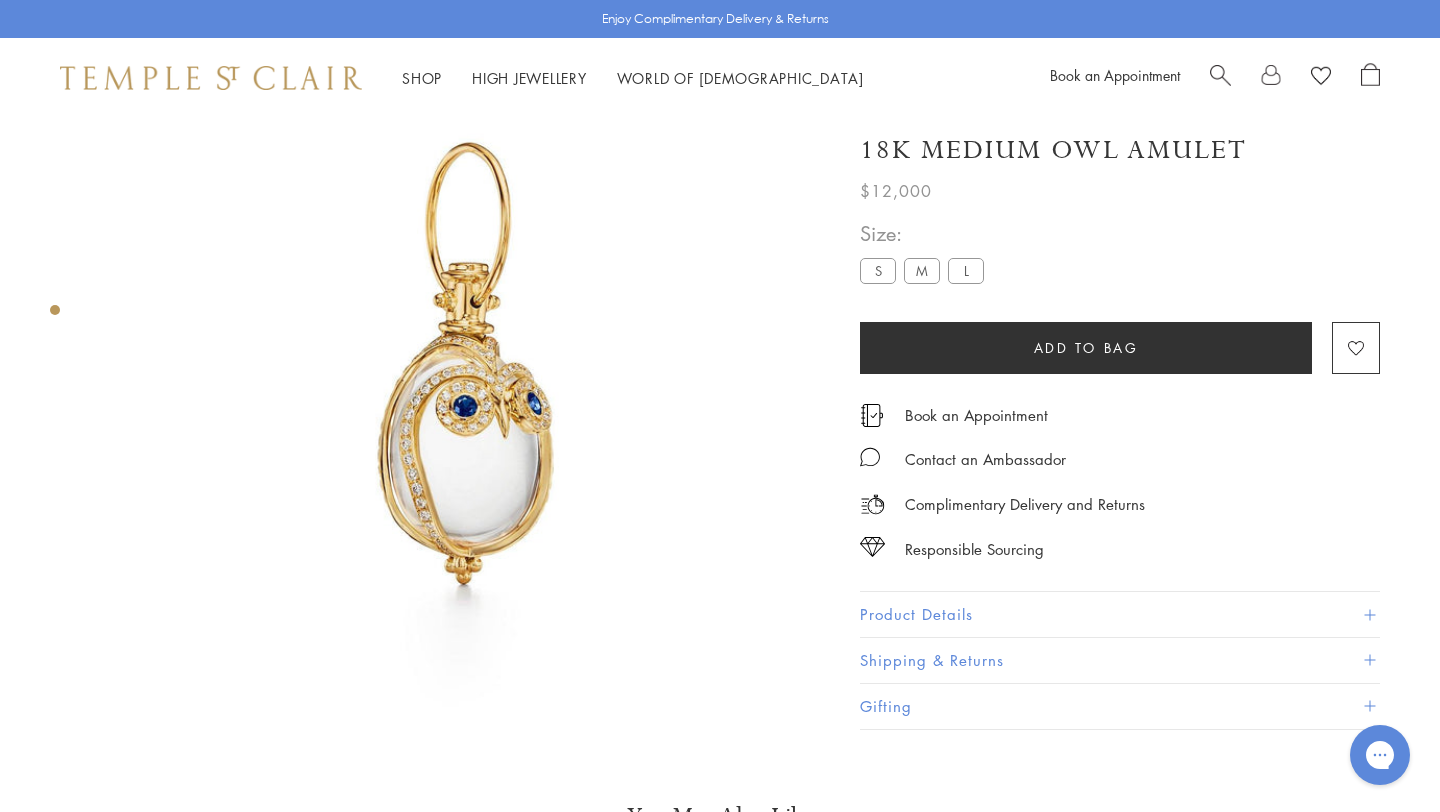 click on "L" at bounding box center [966, 271] 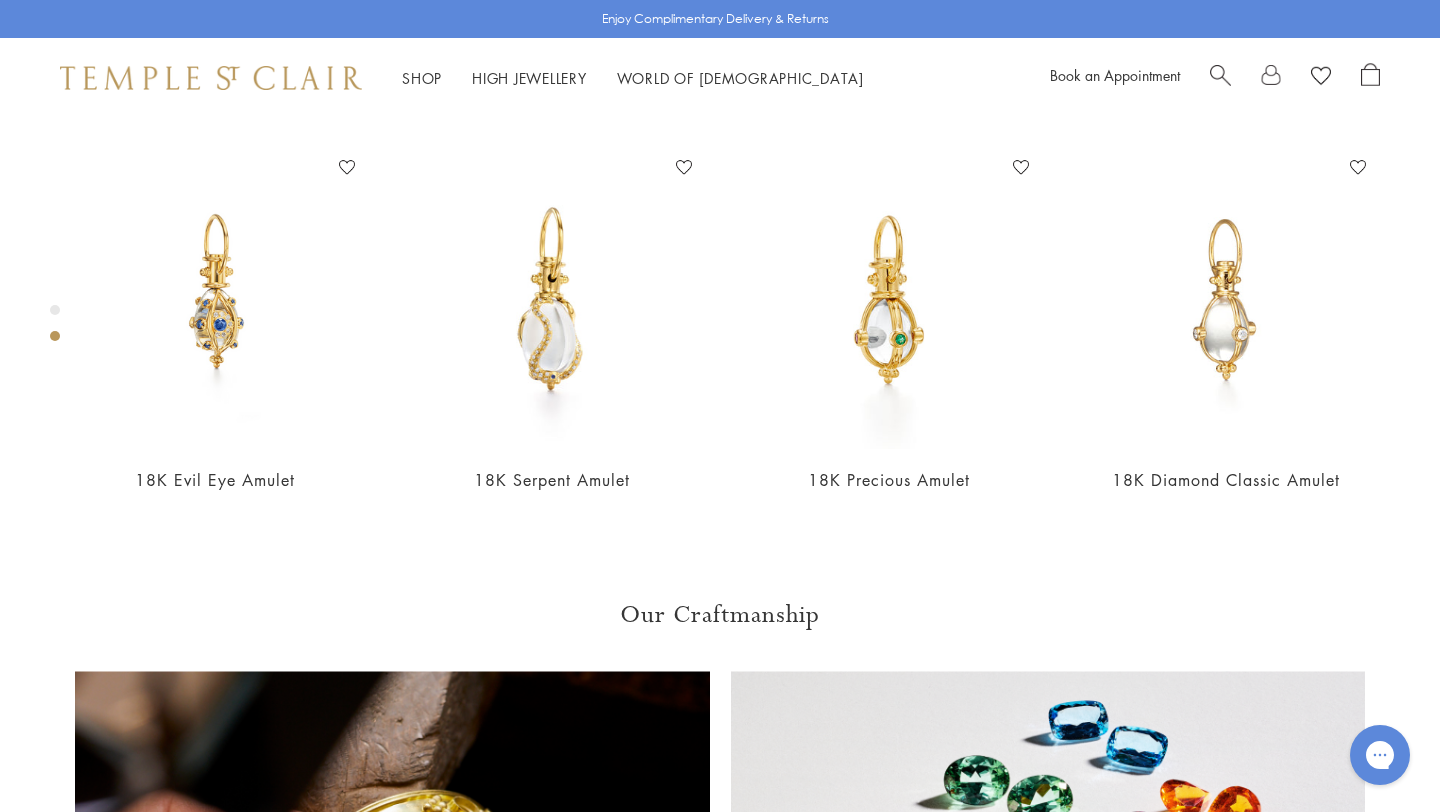 scroll, scrollTop: 828, scrollLeft: 0, axis: vertical 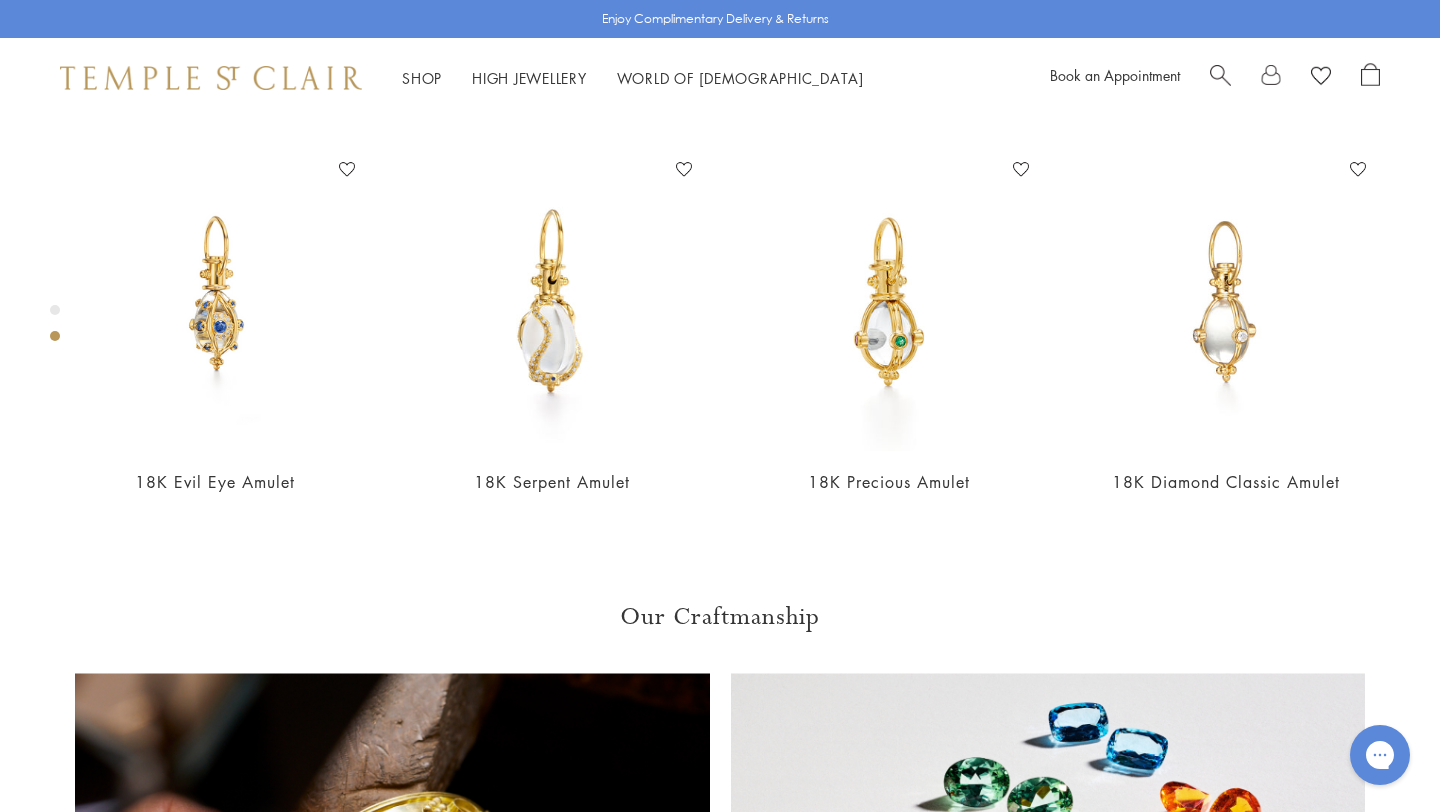 click on "M" at bounding box center [922, -443] 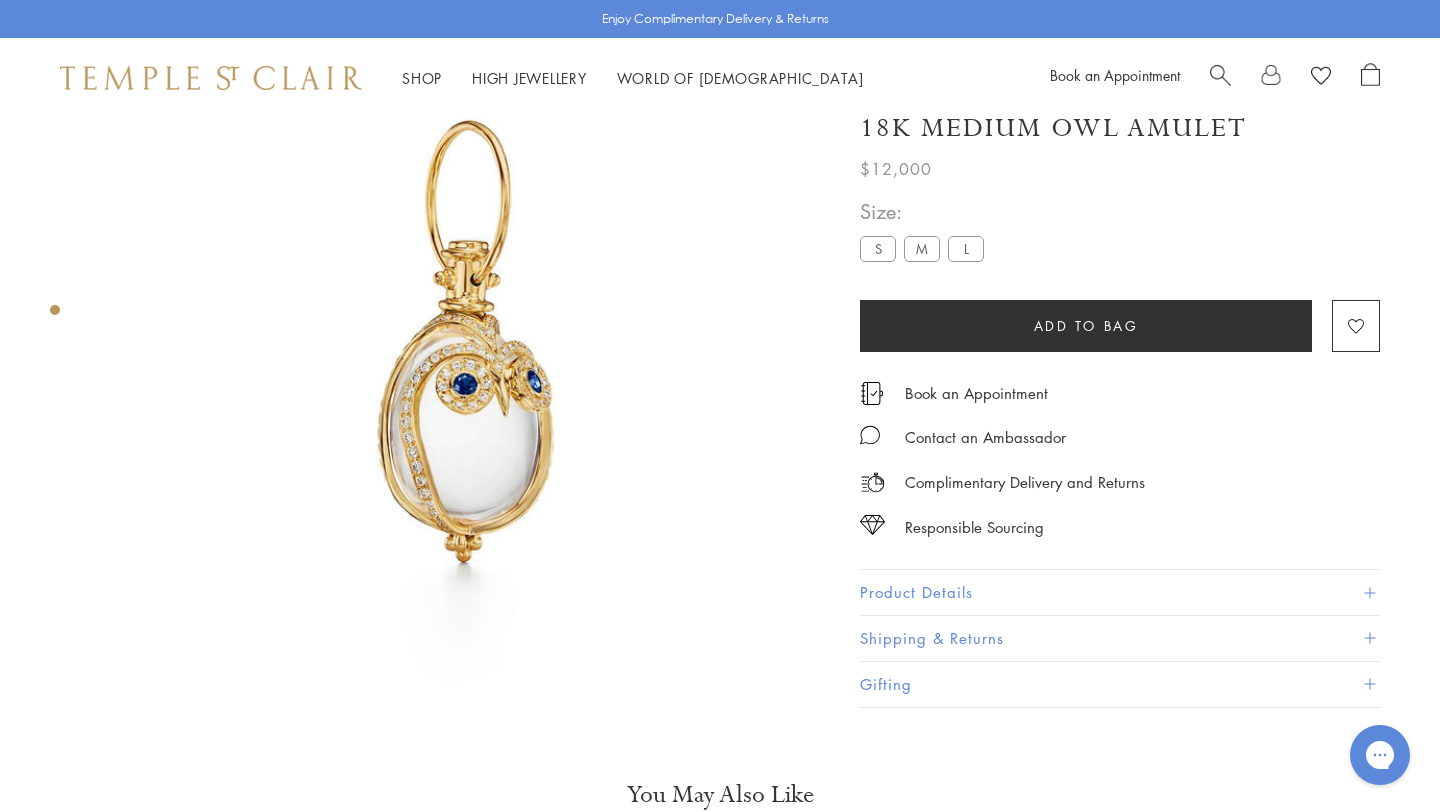 scroll, scrollTop: 118, scrollLeft: 0, axis: vertical 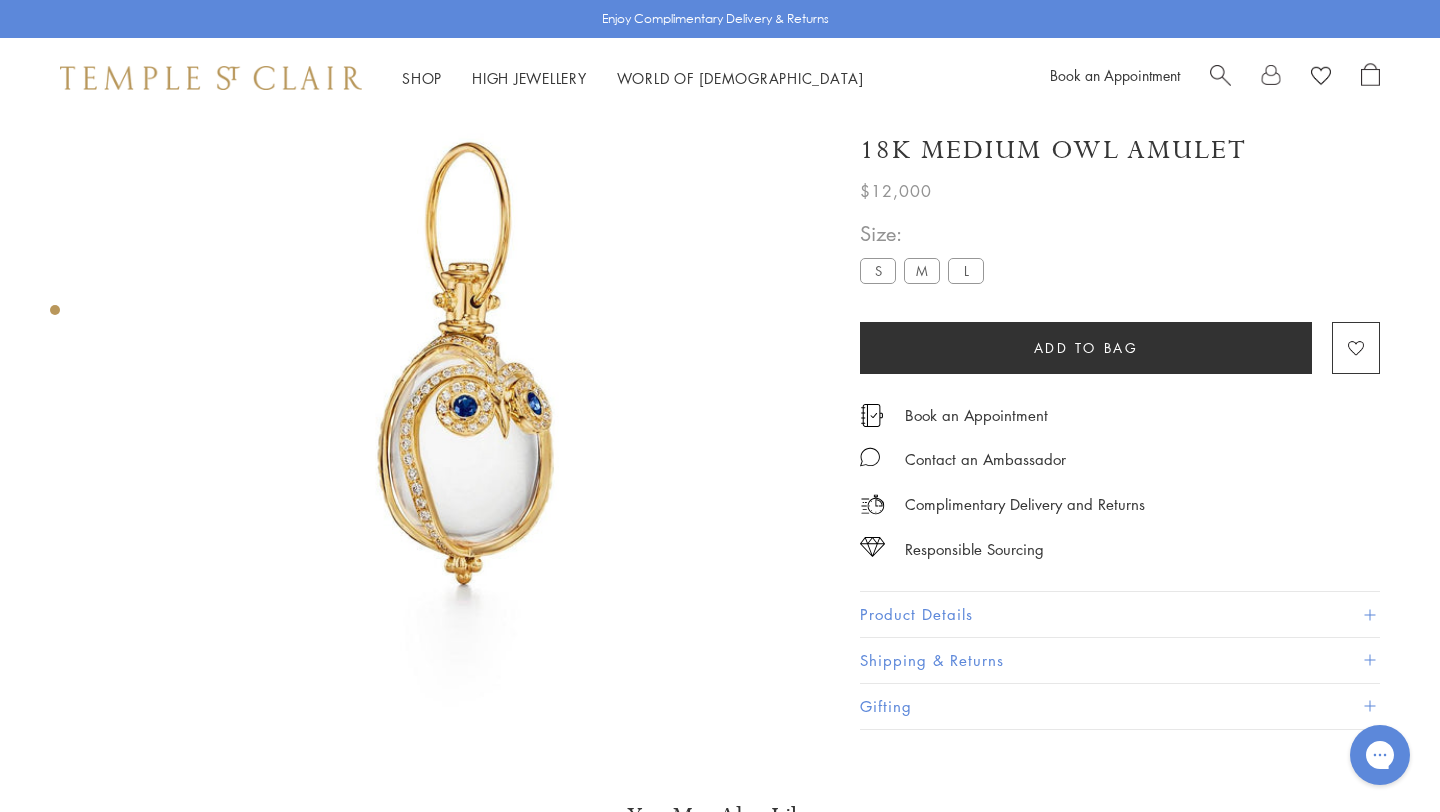 click on "L" at bounding box center [966, 271] 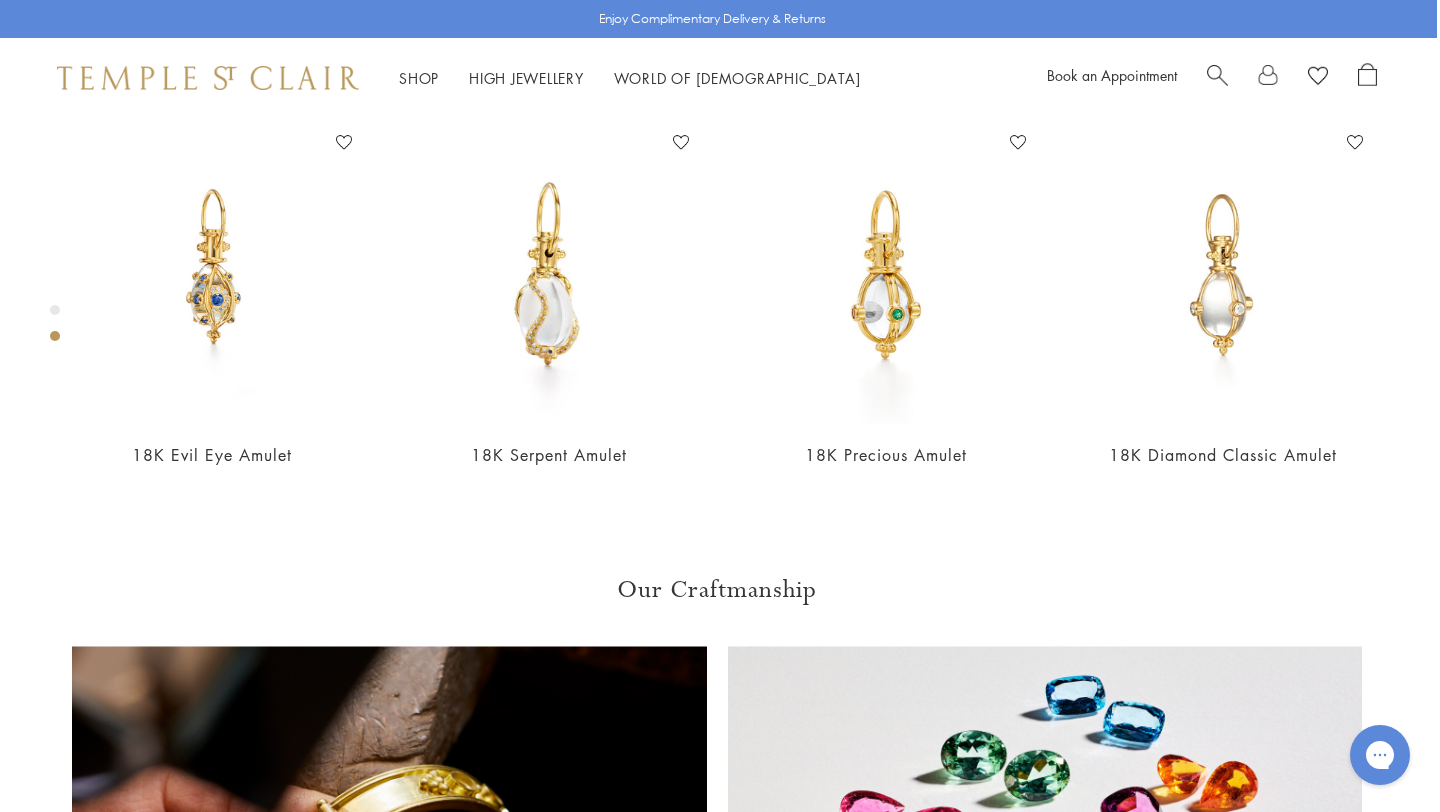 scroll, scrollTop: 861, scrollLeft: 3, axis: both 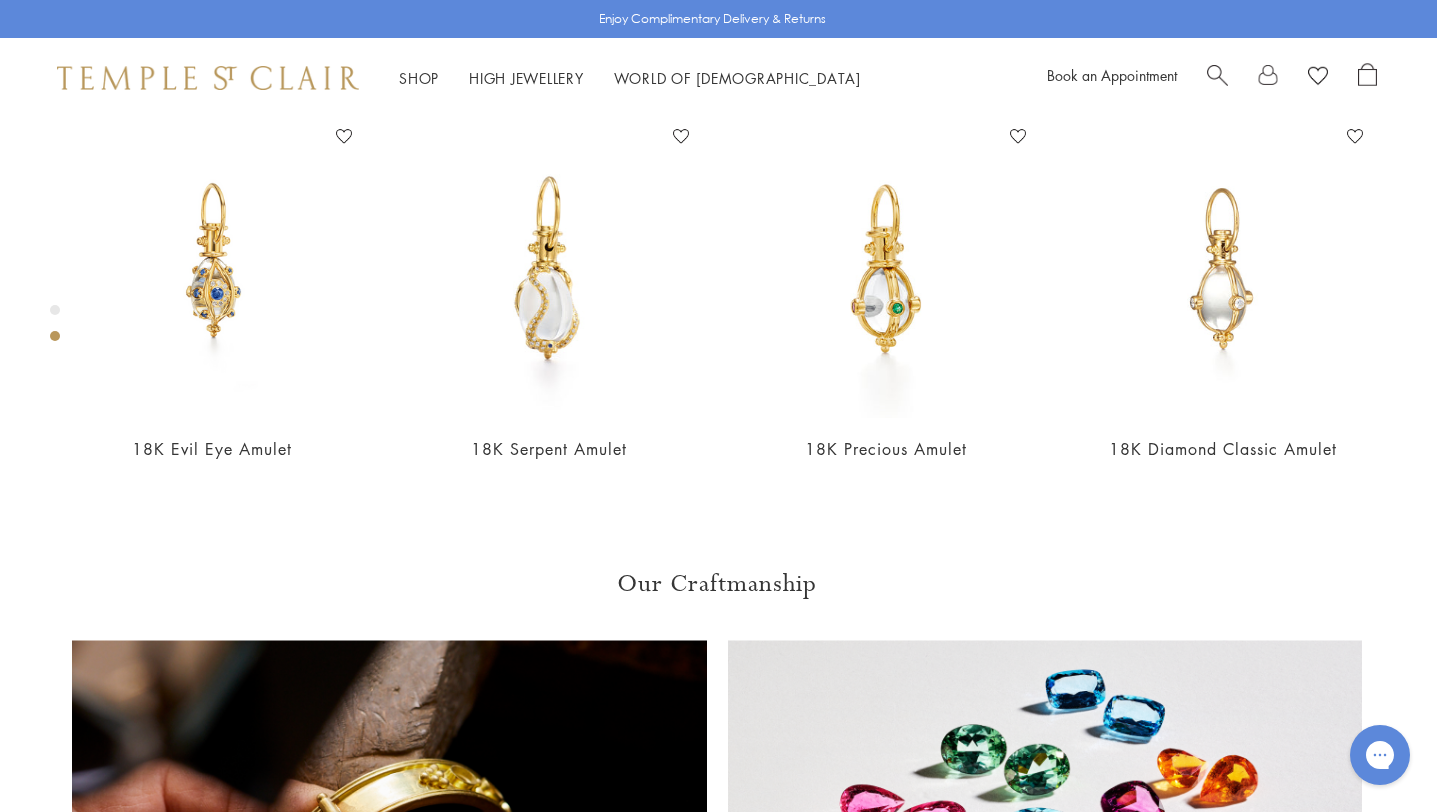 click at bounding box center [1217, 73] 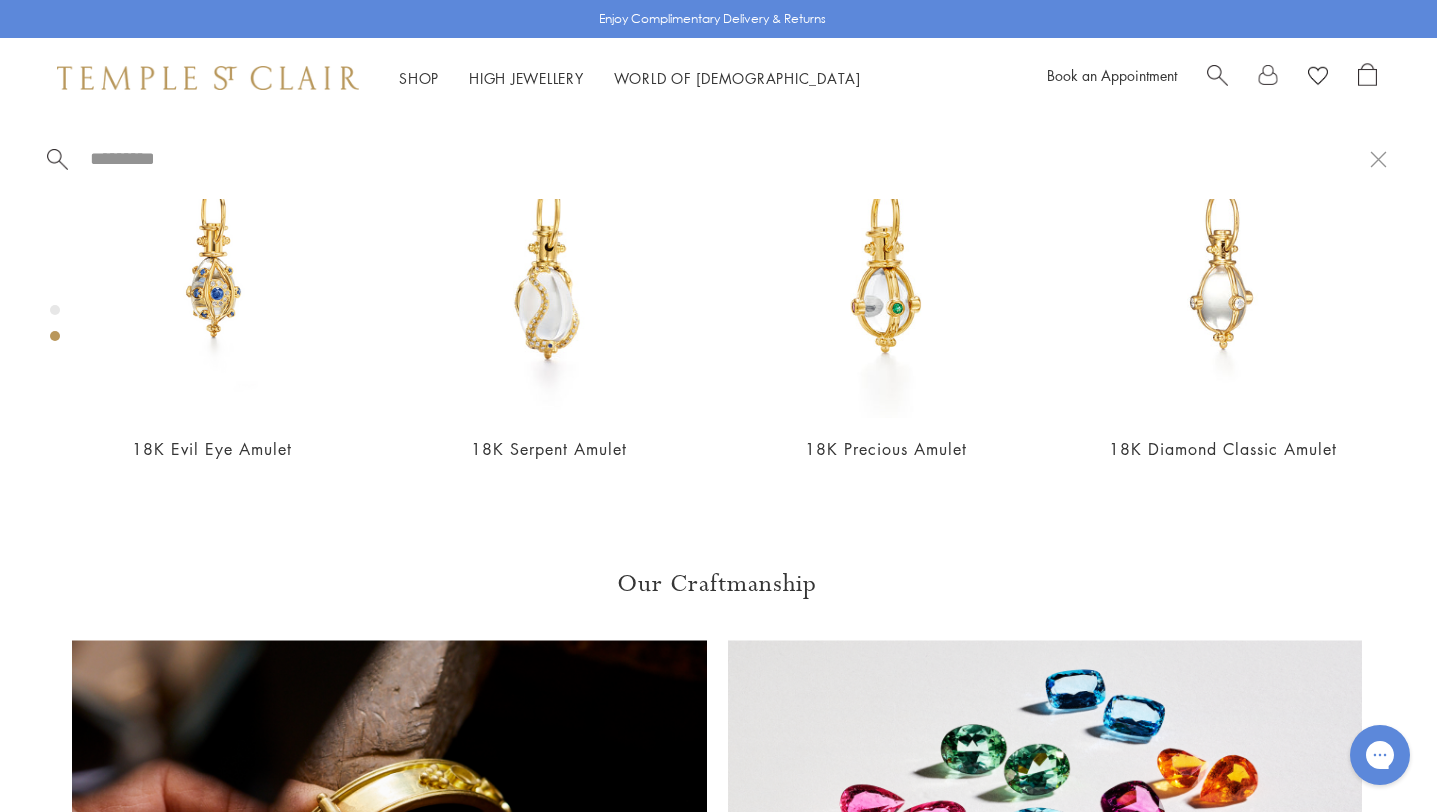 paste on "**********" 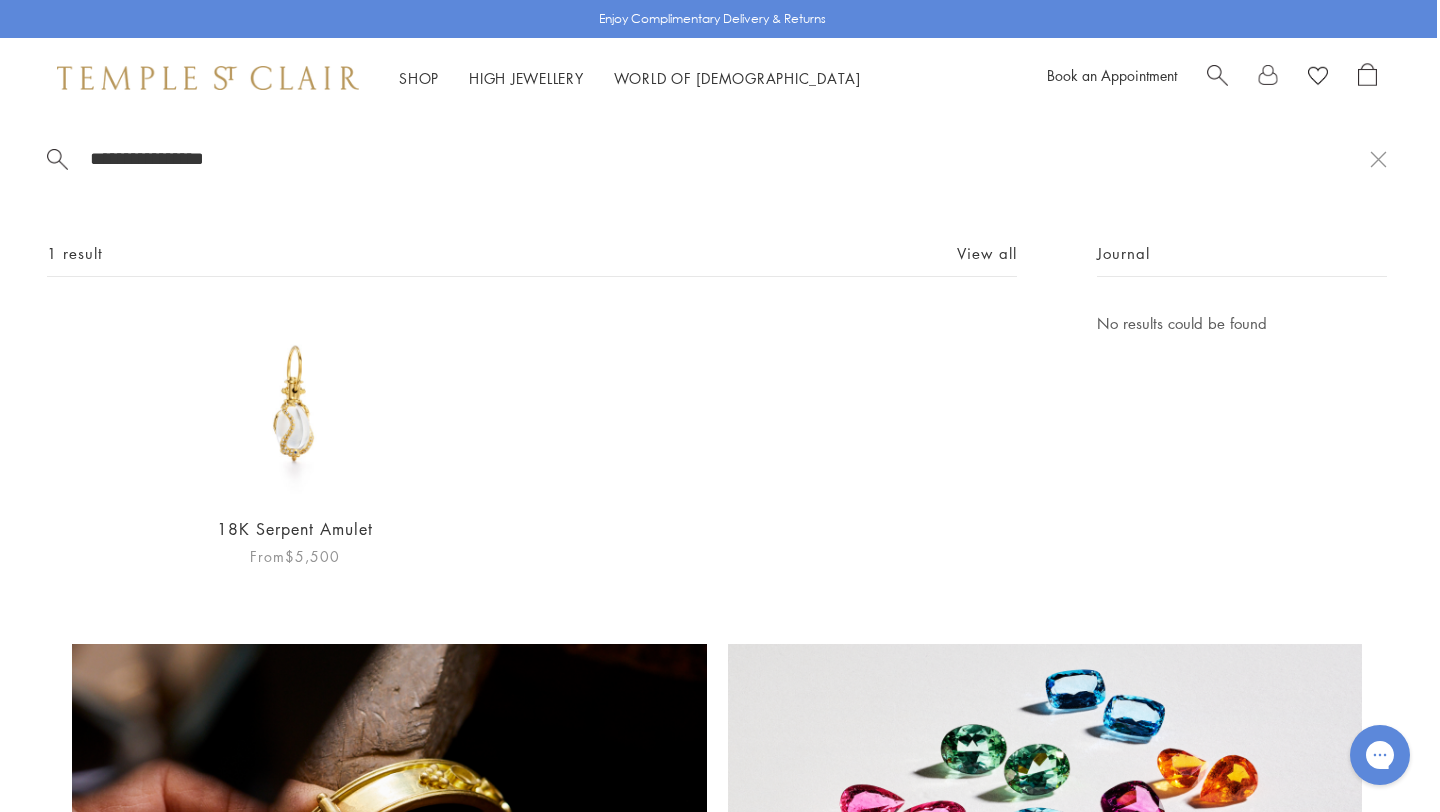 type on "**********" 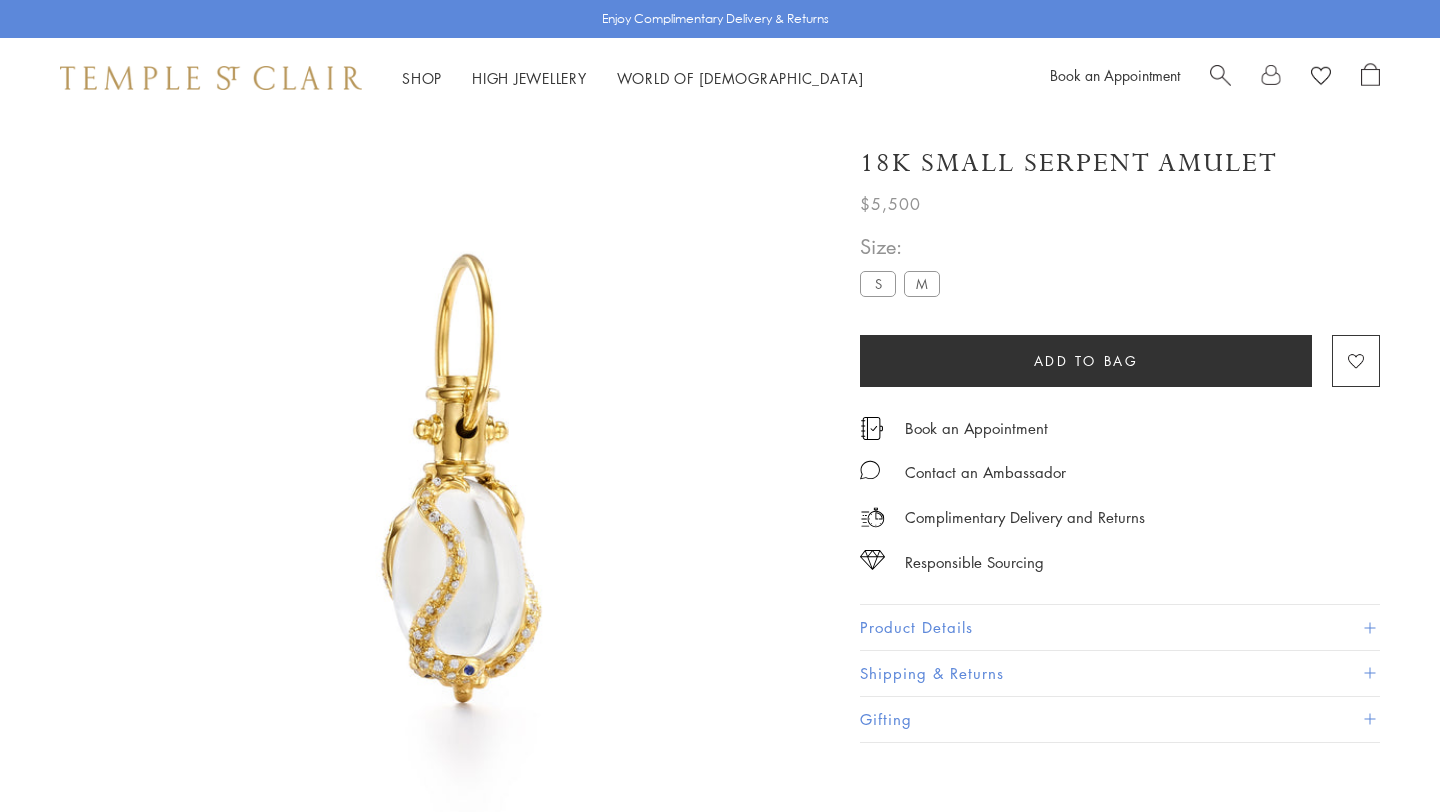 scroll, scrollTop: 0, scrollLeft: 0, axis: both 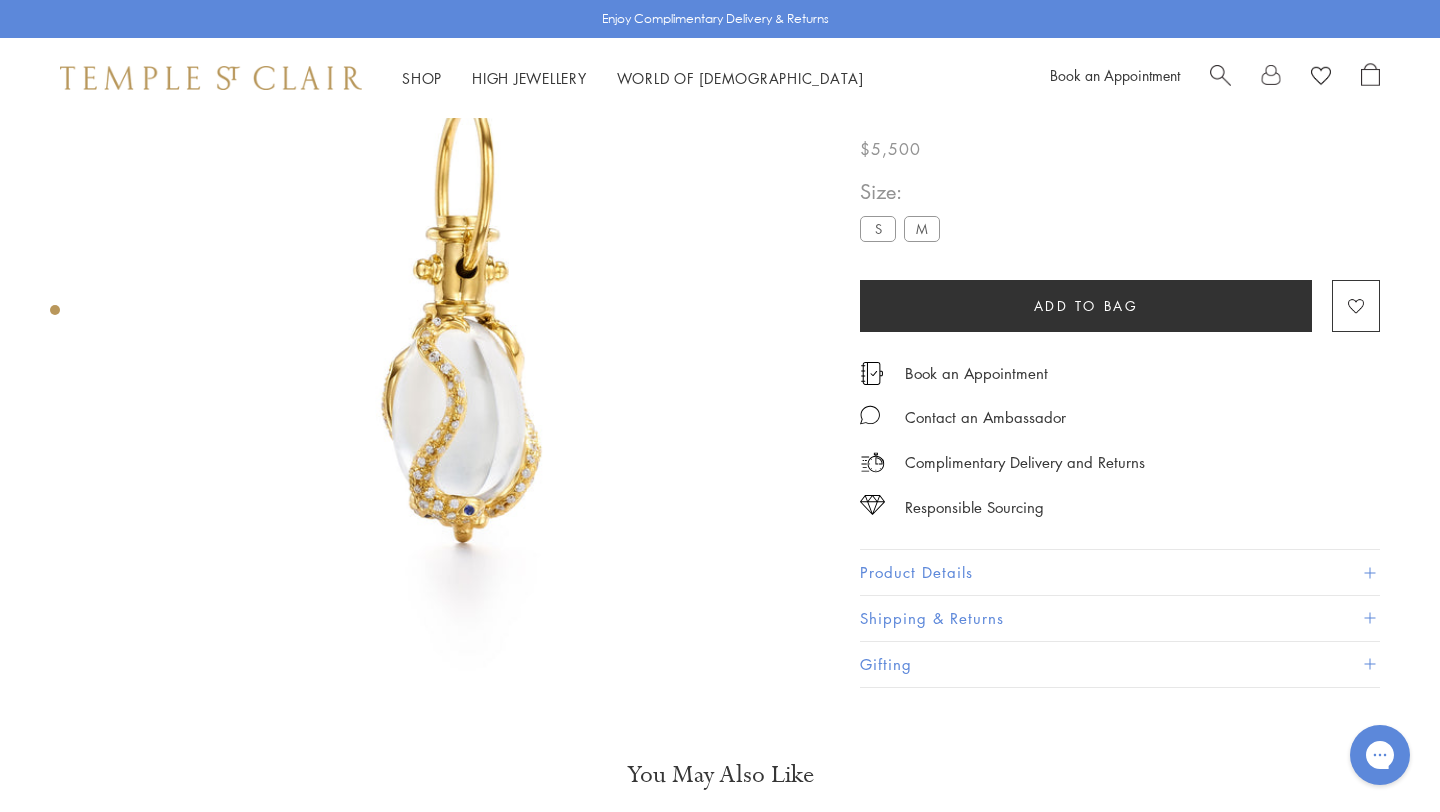 click on "M" at bounding box center [922, 229] 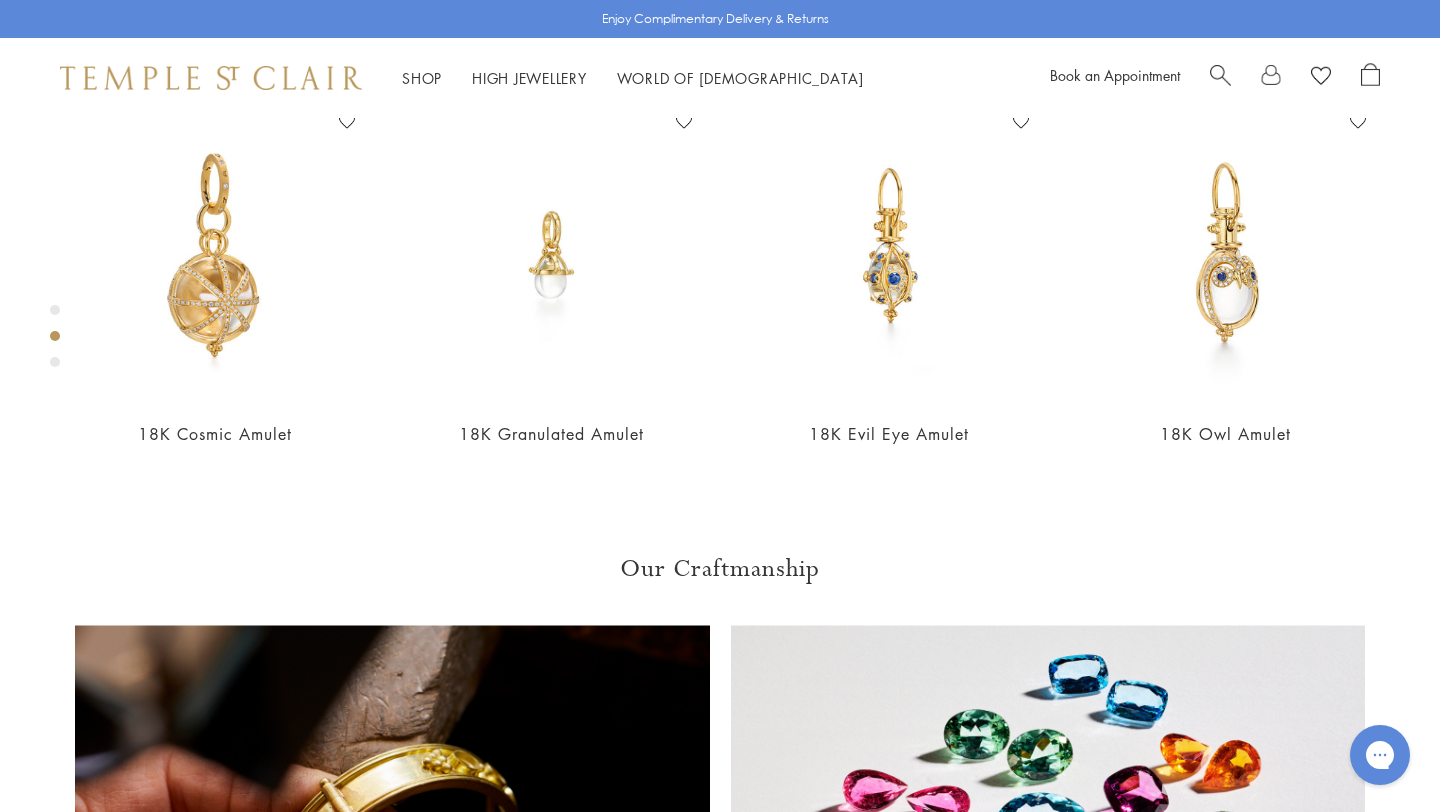 scroll, scrollTop: 900, scrollLeft: 0, axis: vertical 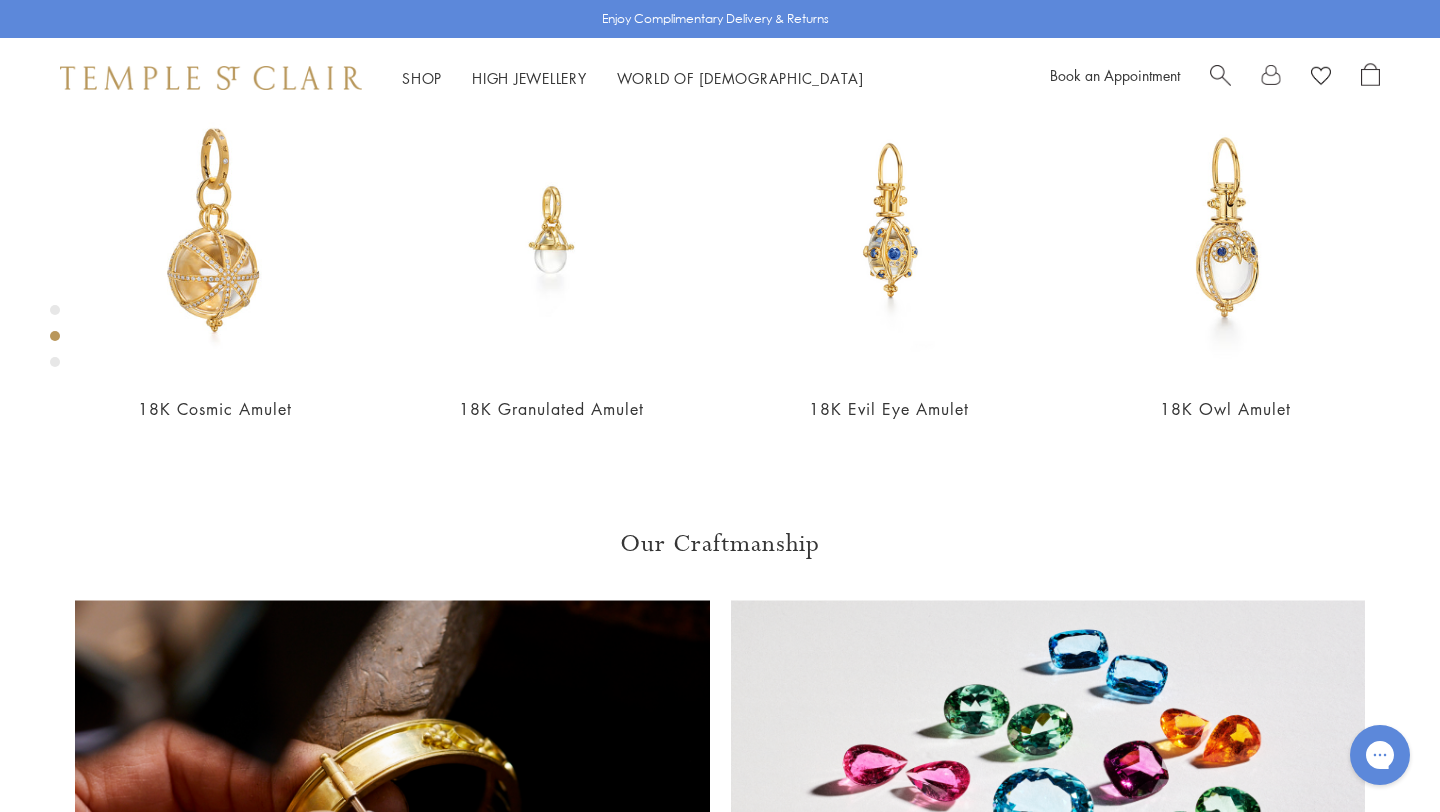 click on "Book an Appointment" at bounding box center (1215, 78) 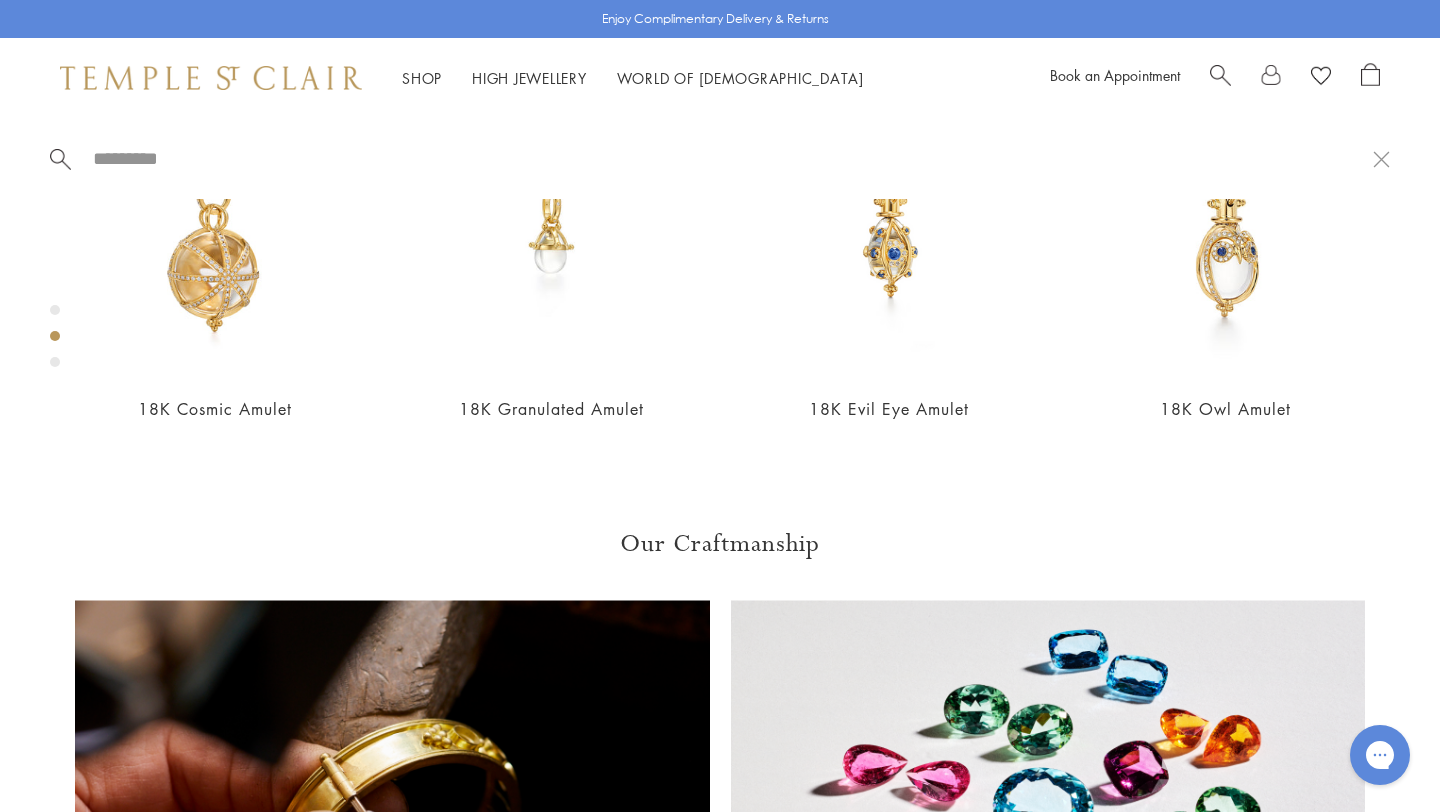 paste on "**********" 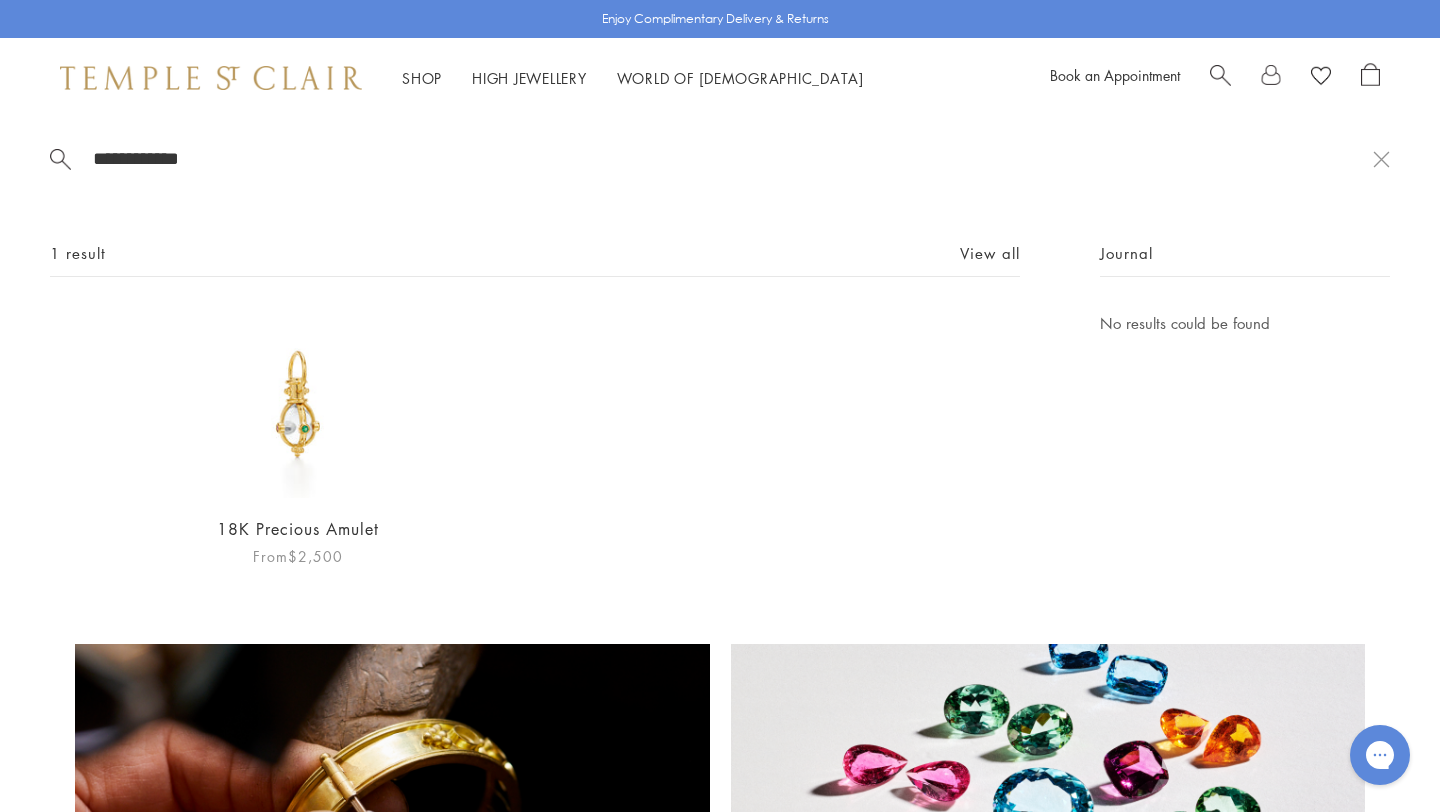 type on "**********" 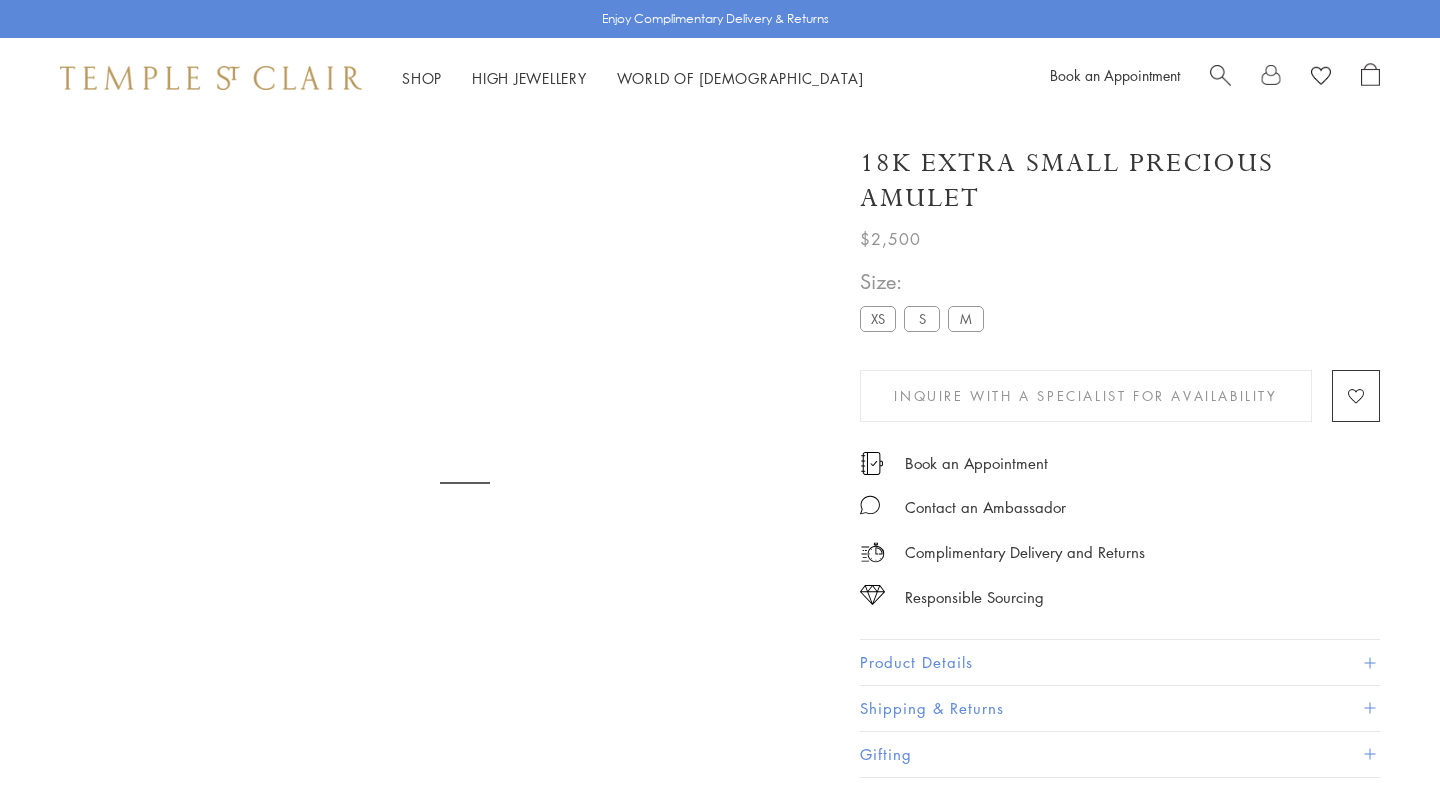 scroll, scrollTop: 0, scrollLeft: 0, axis: both 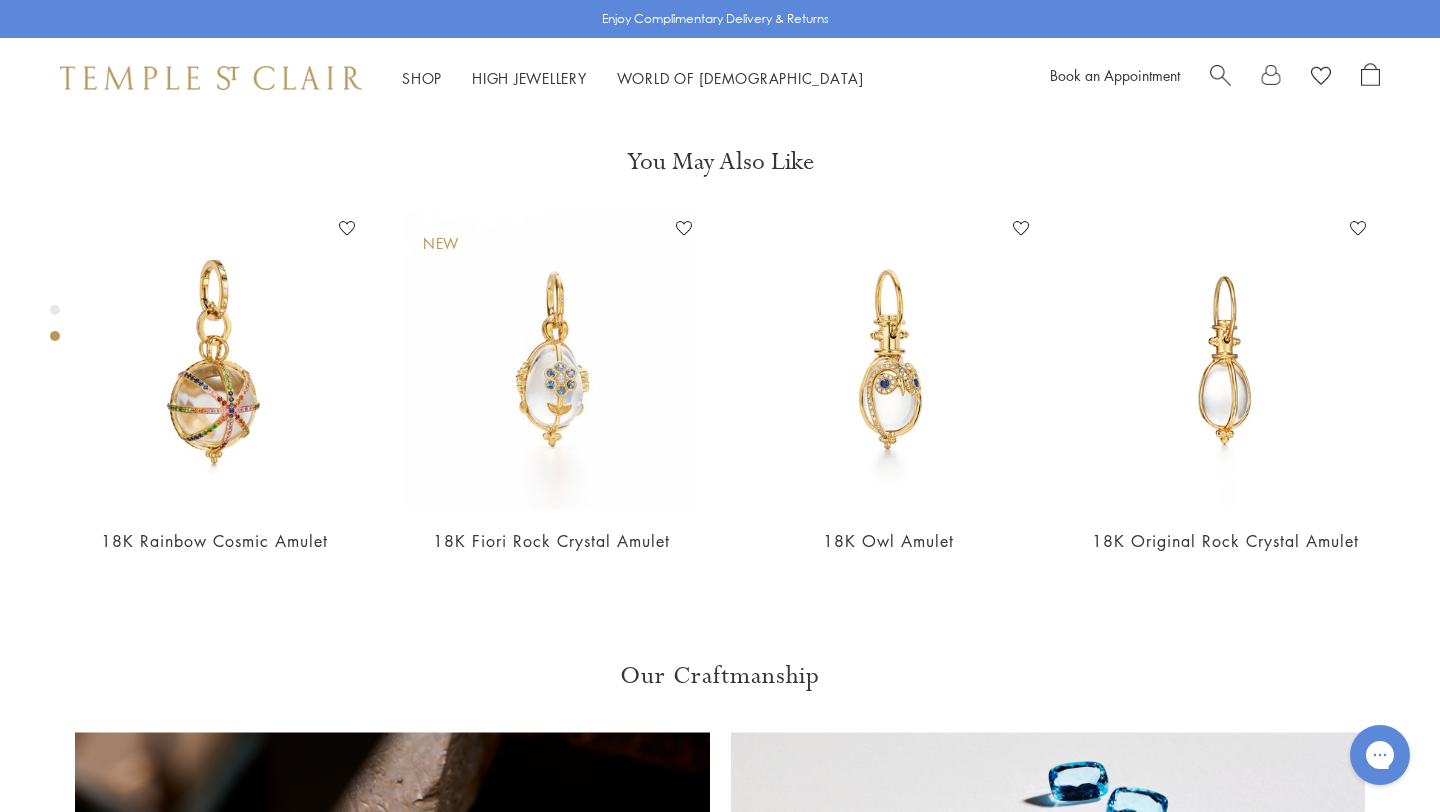 click on "S" at bounding box center [922, -384] 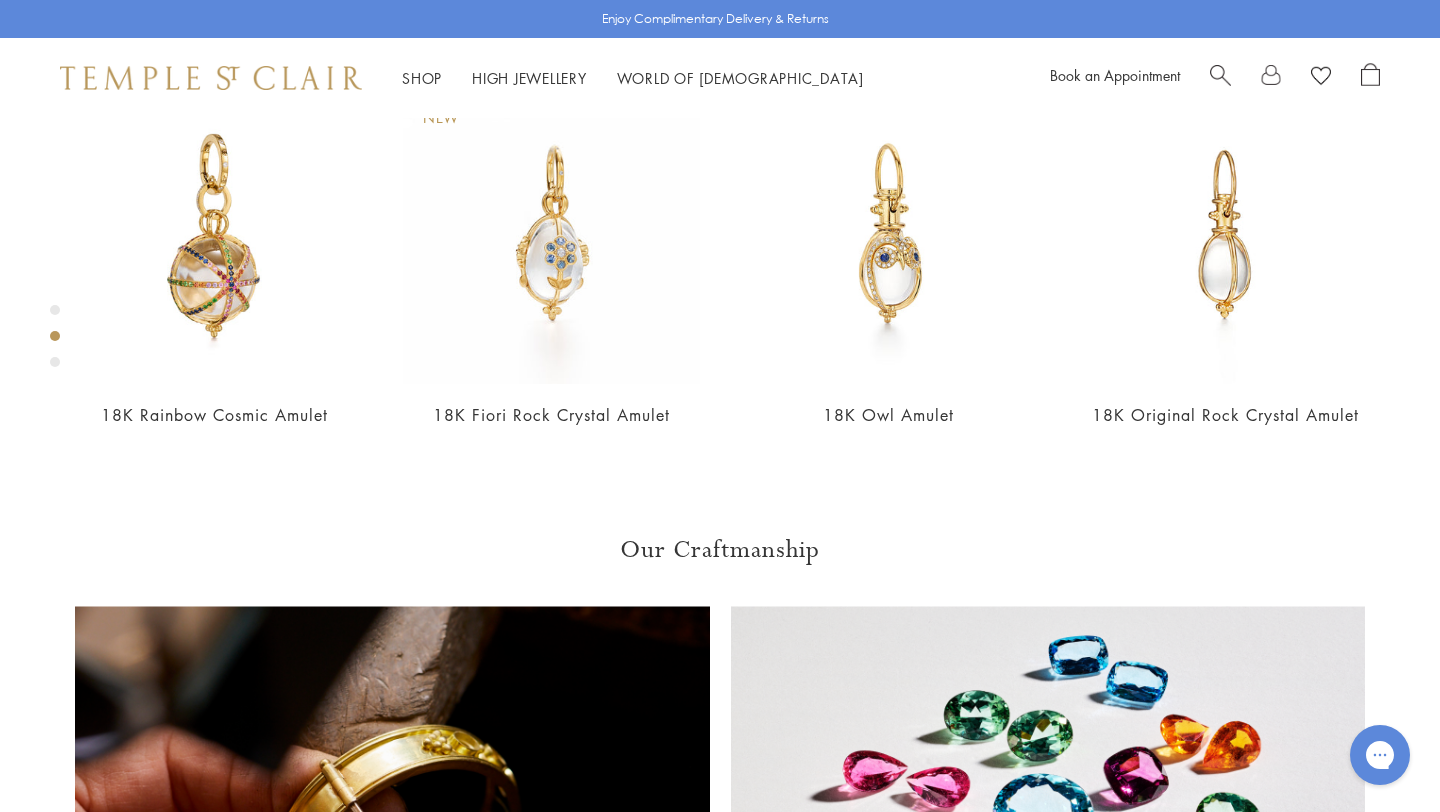 scroll, scrollTop: 899, scrollLeft: 0, axis: vertical 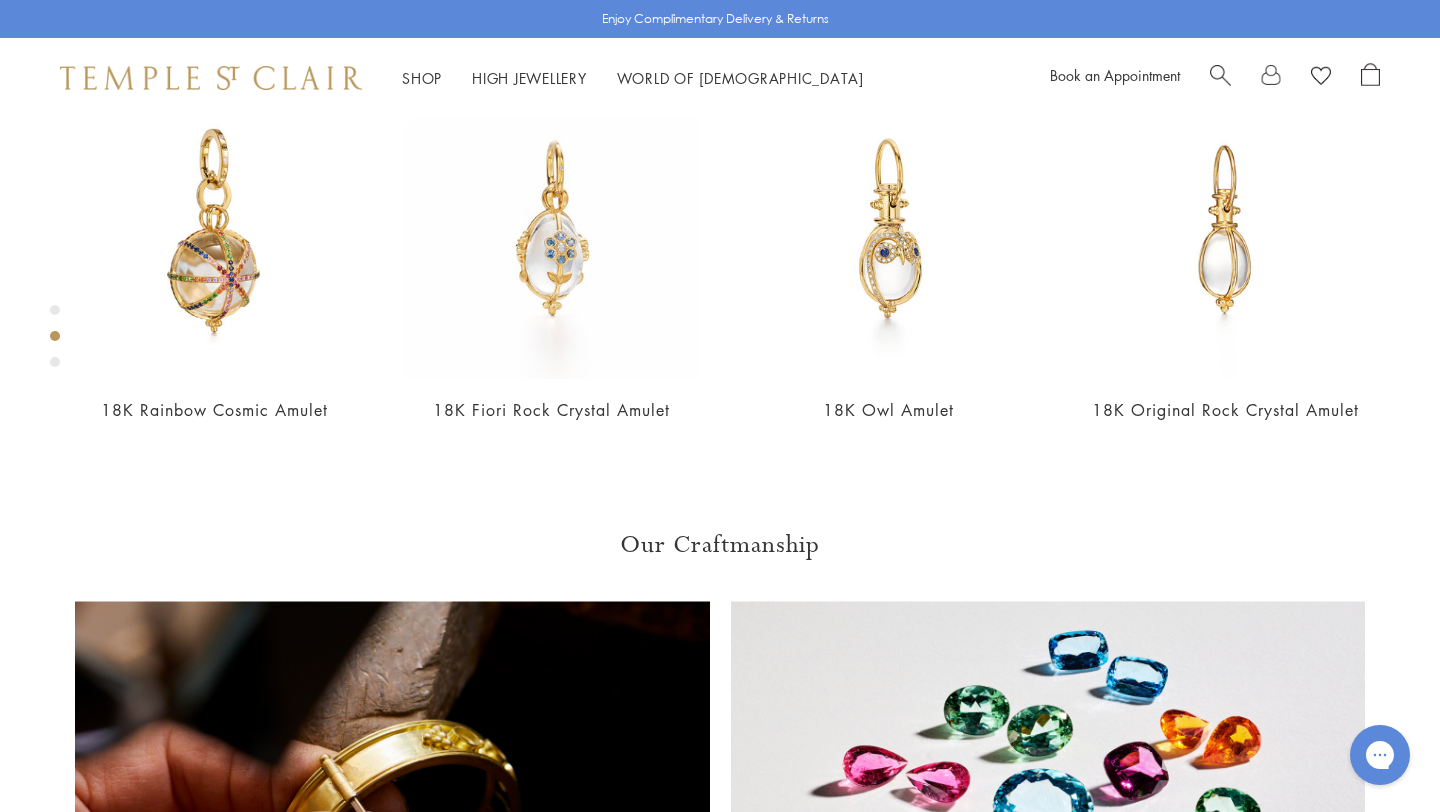 click on "M" at bounding box center [966, -515] 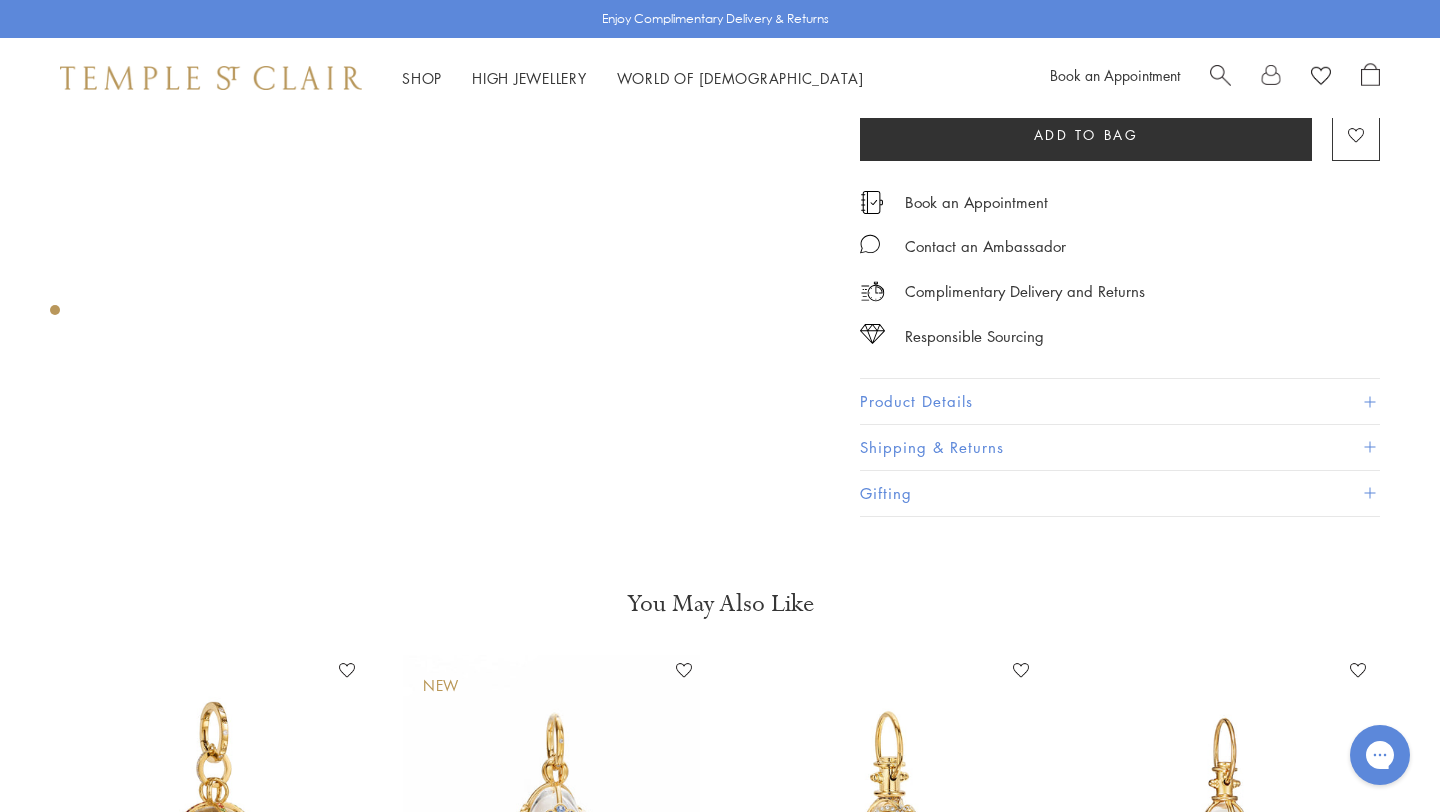 scroll, scrollTop: 114, scrollLeft: 0, axis: vertical 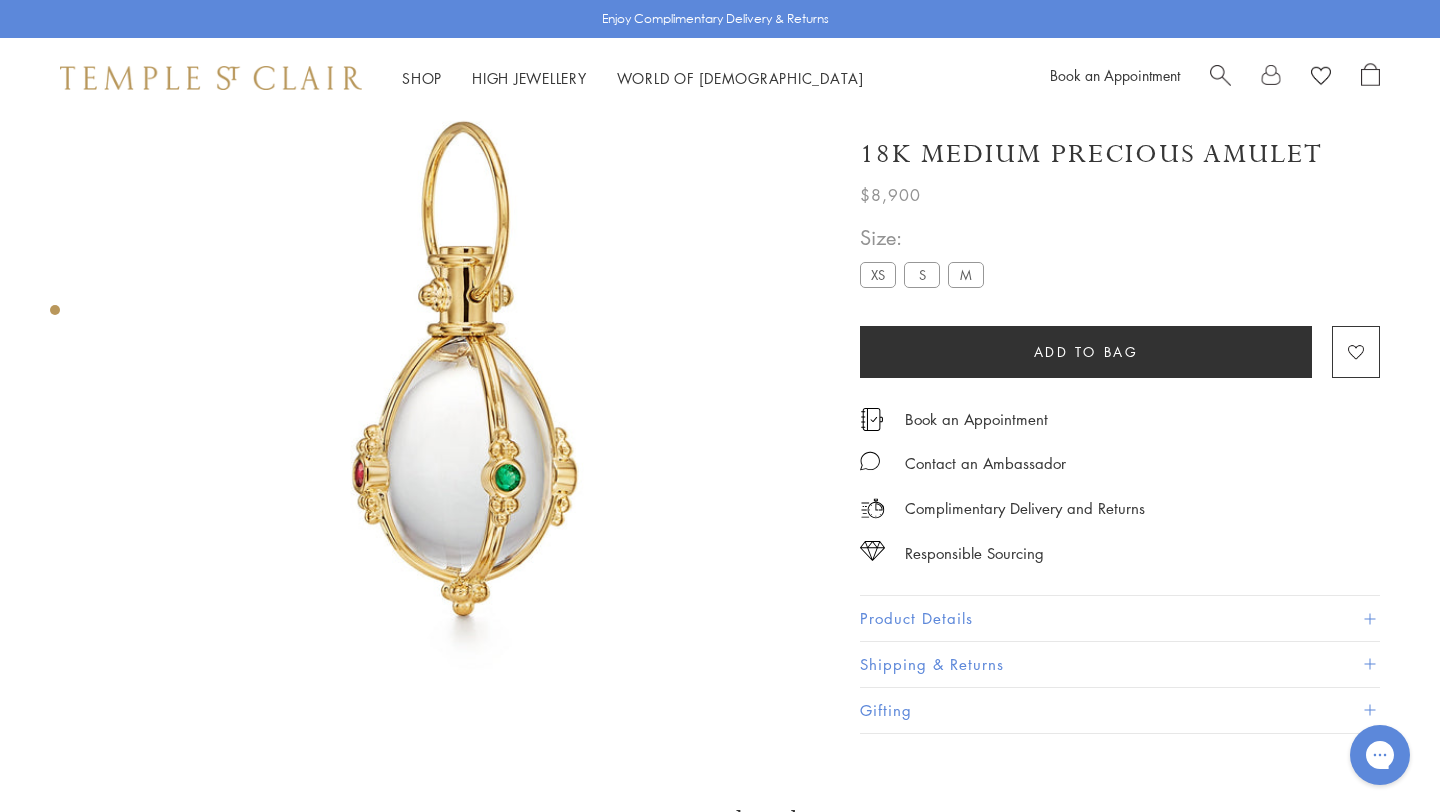 click on "S" at bounding box center (922, 275) 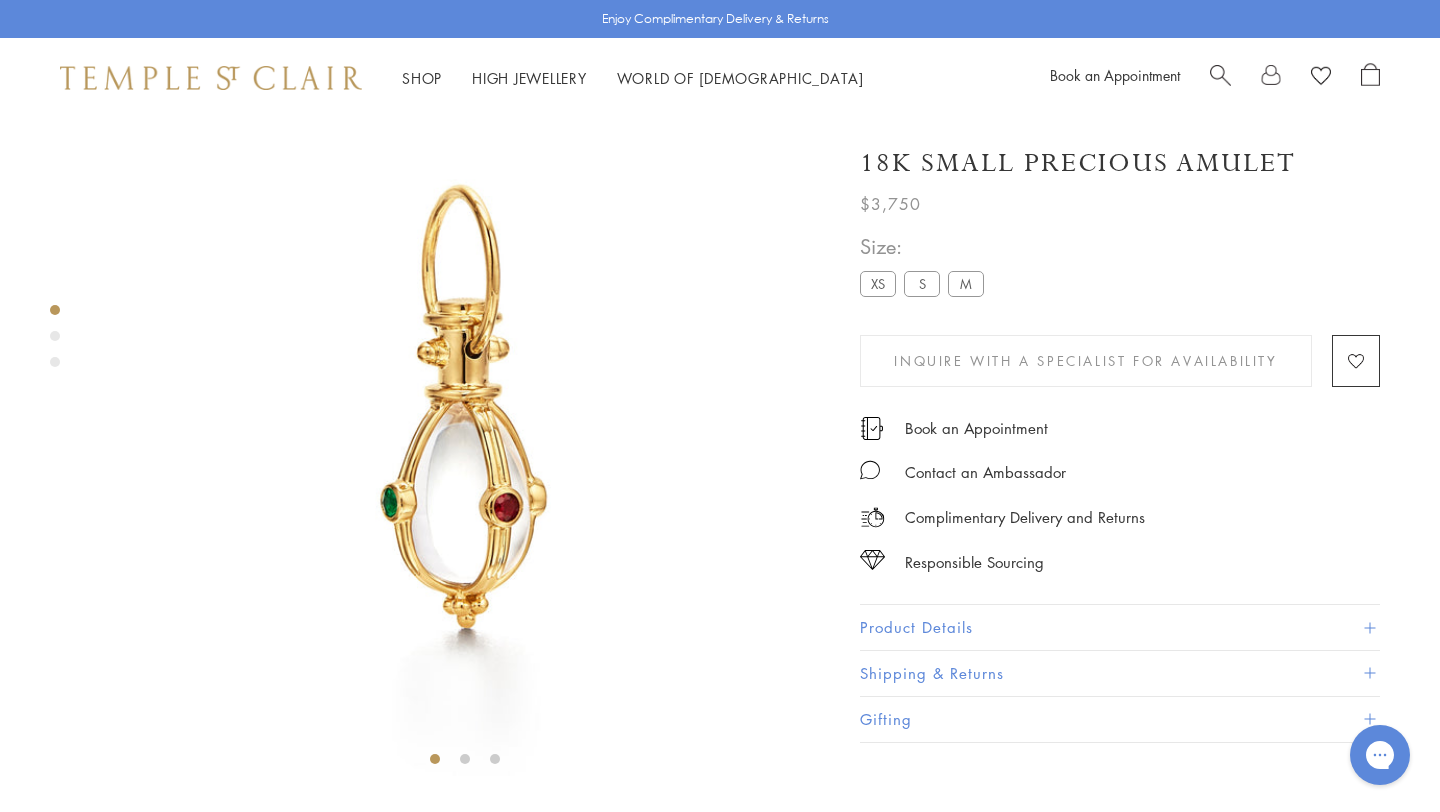 scroll, scrollTop: 0, scrollLeft: 0, axis: both 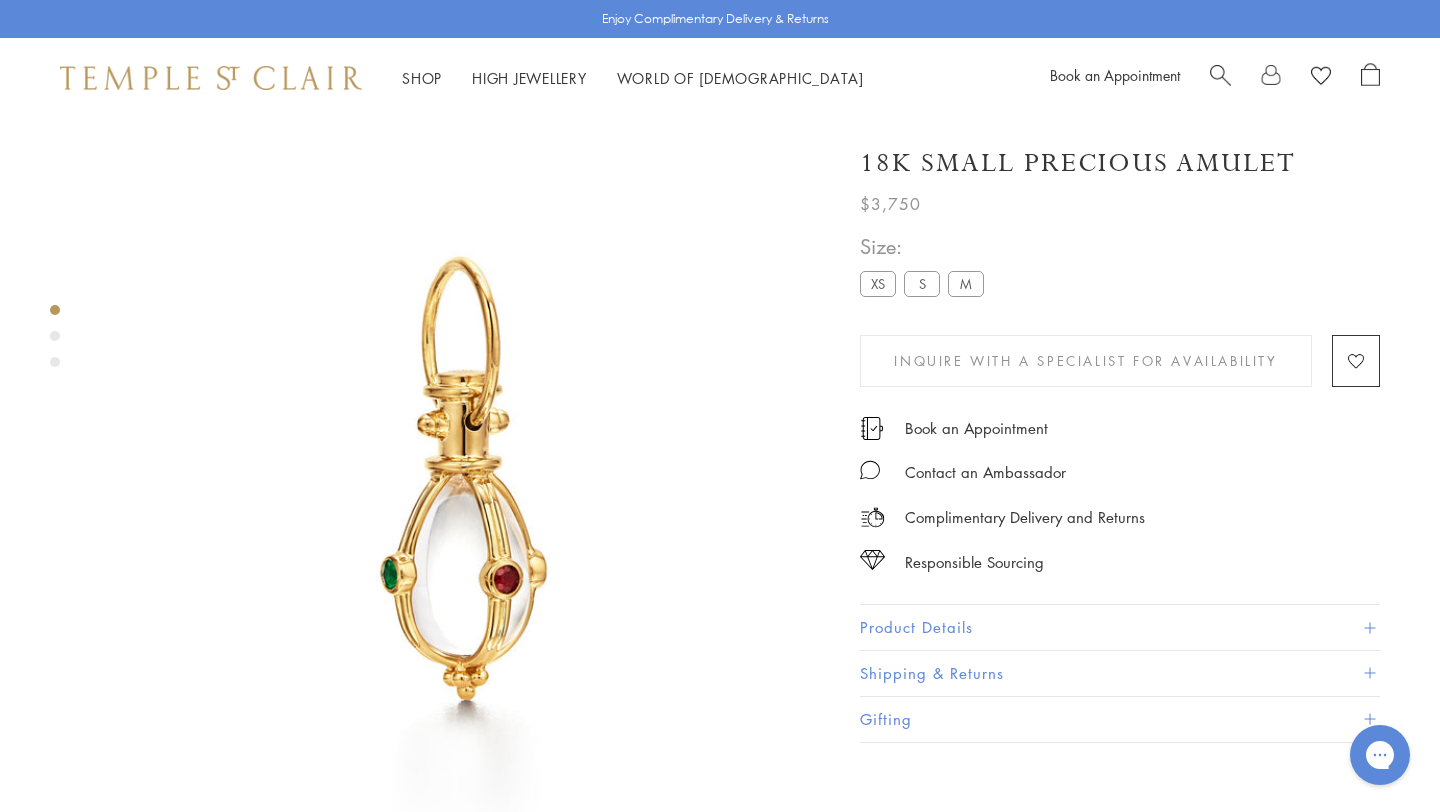 click at bounding box center [1220, 73] 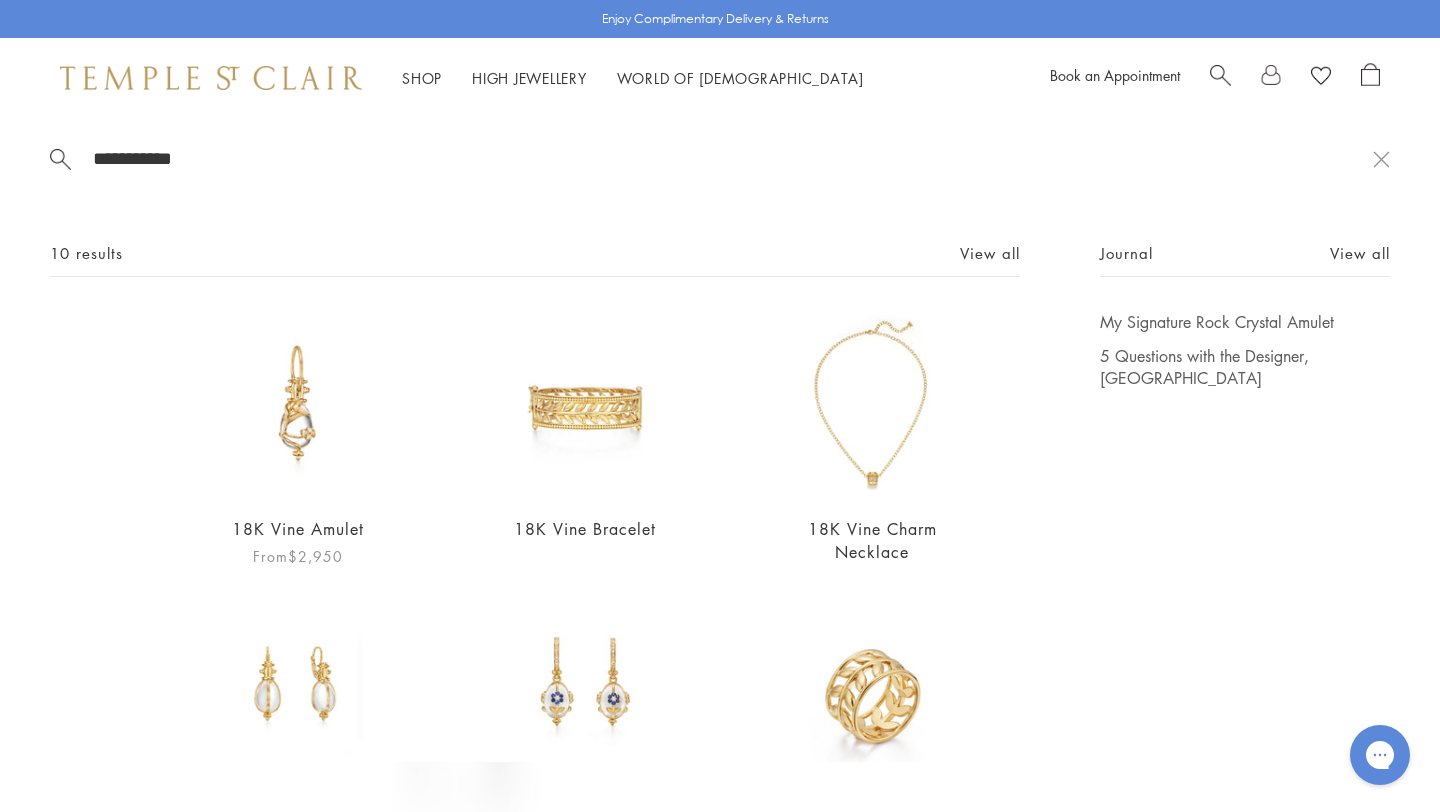 type on "**********" 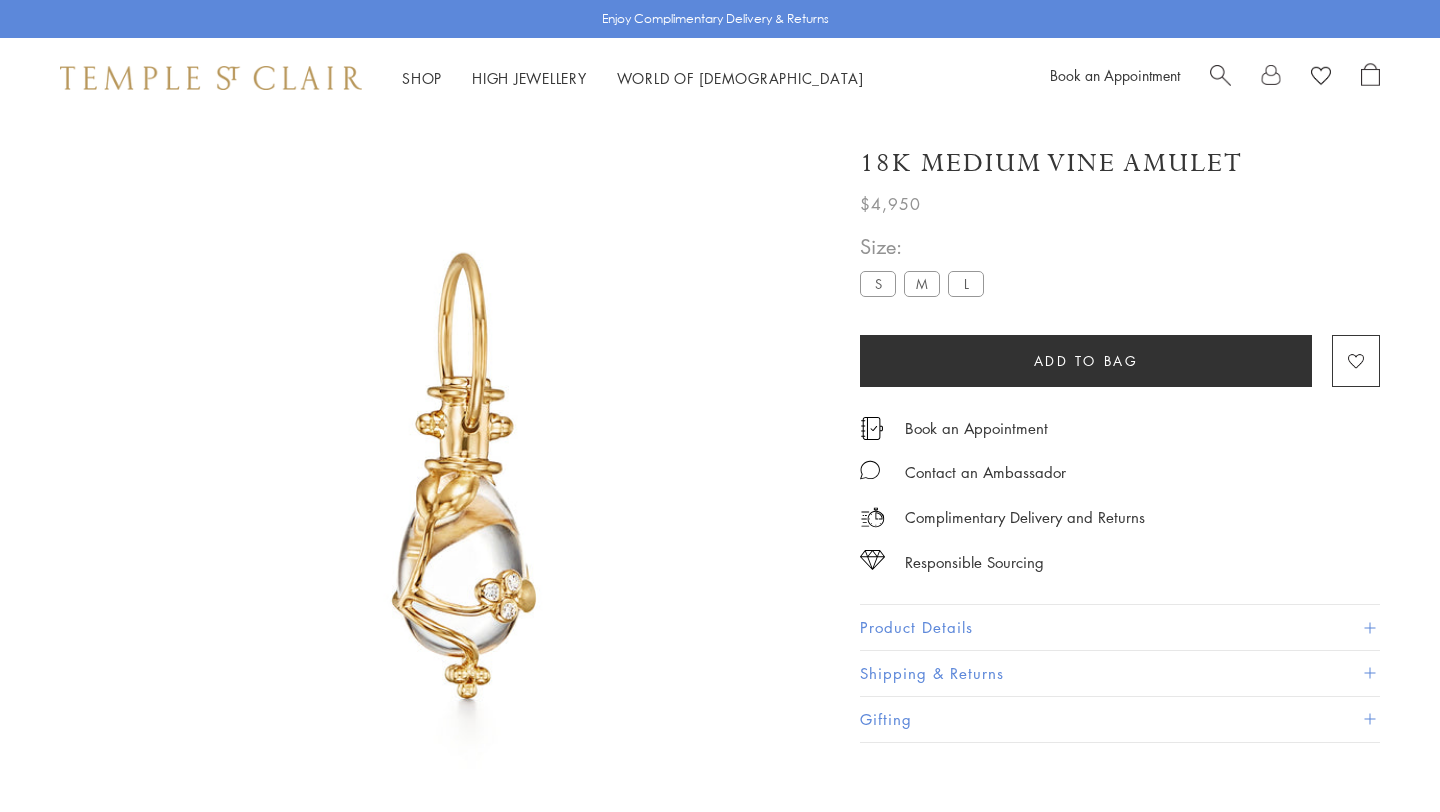 scroll, scrollTop: 186, scrollLeft: 0, axis: vertical 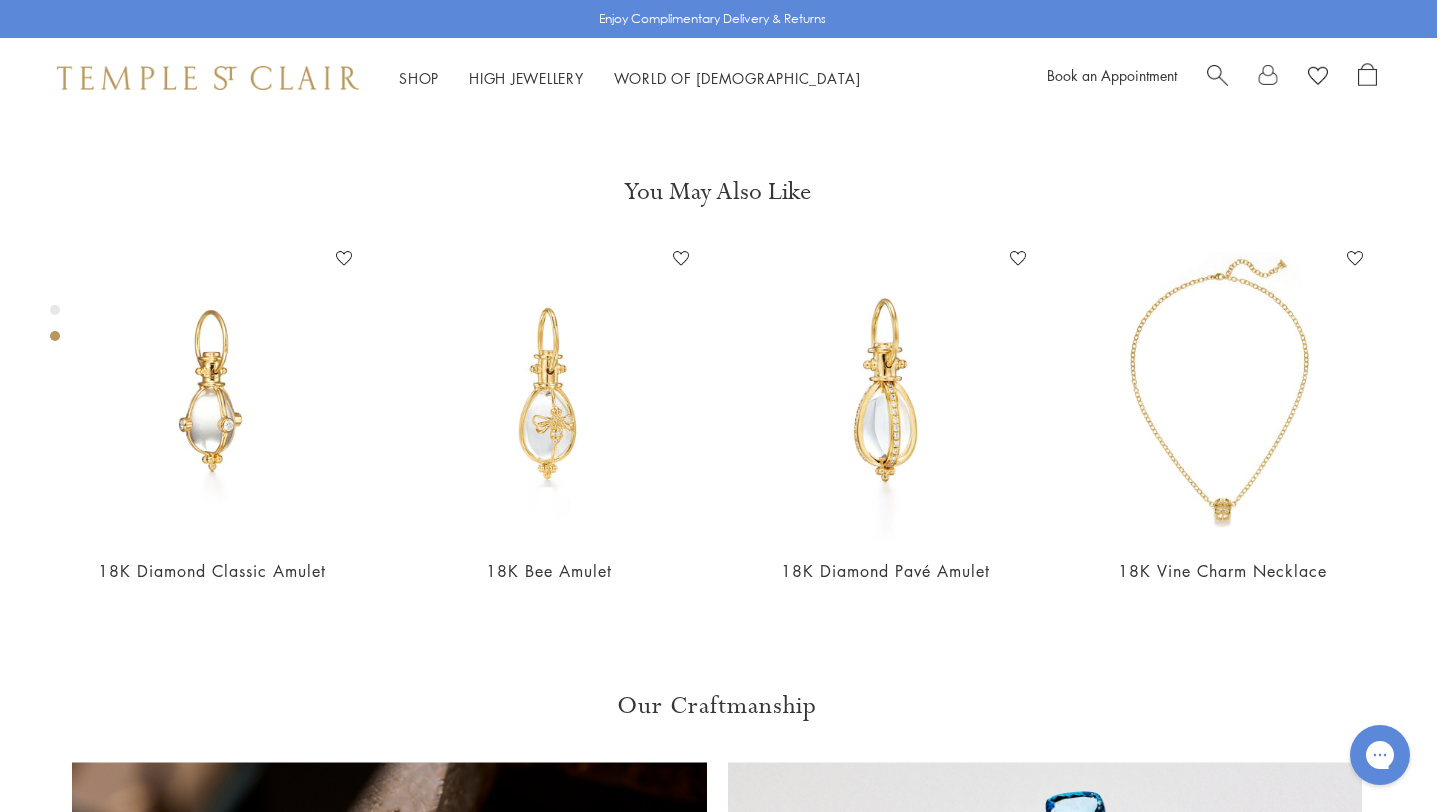 click on "S" at bounding box center (875, -354) 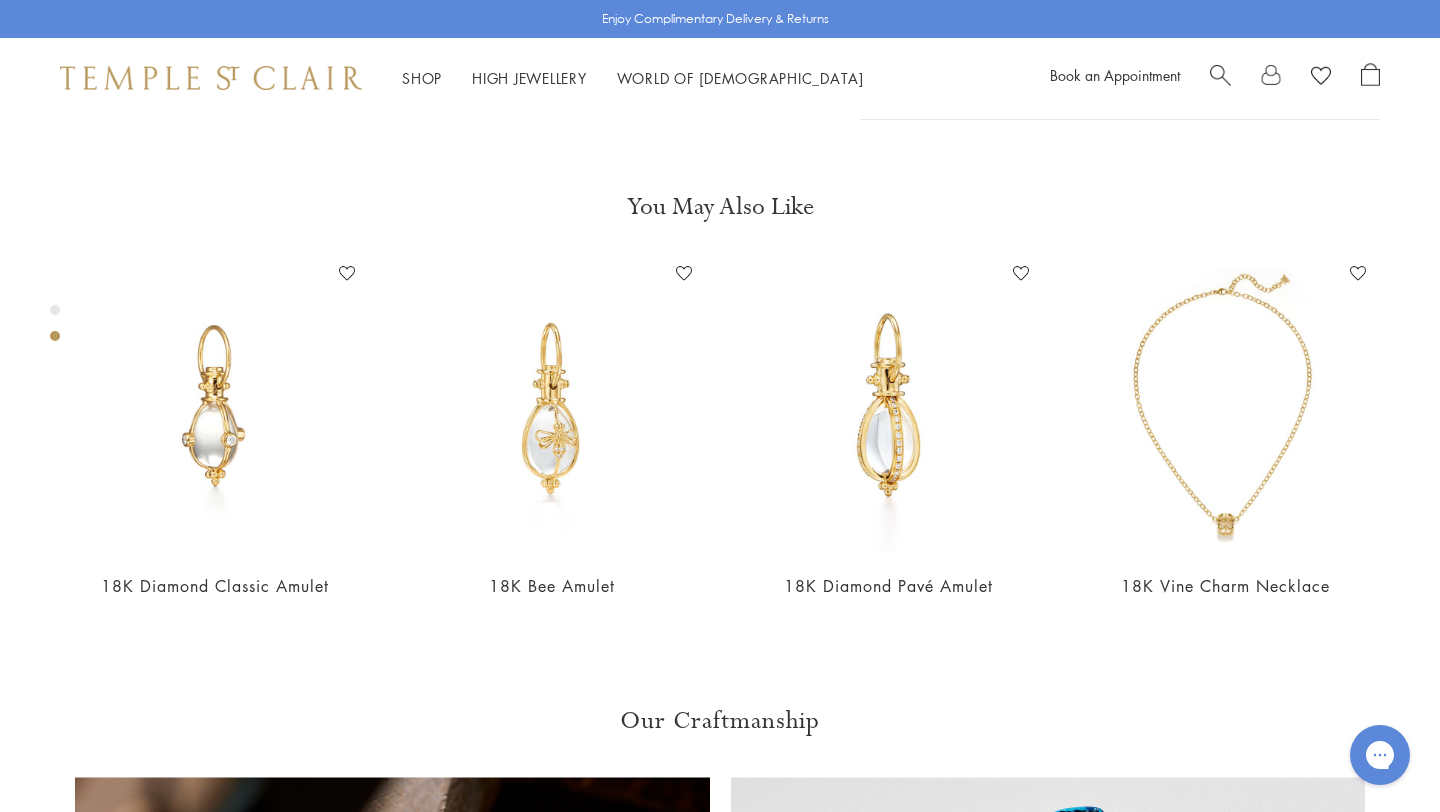 scroll, scrollTop: 713, scrollLeft: 0, axis: vertical 